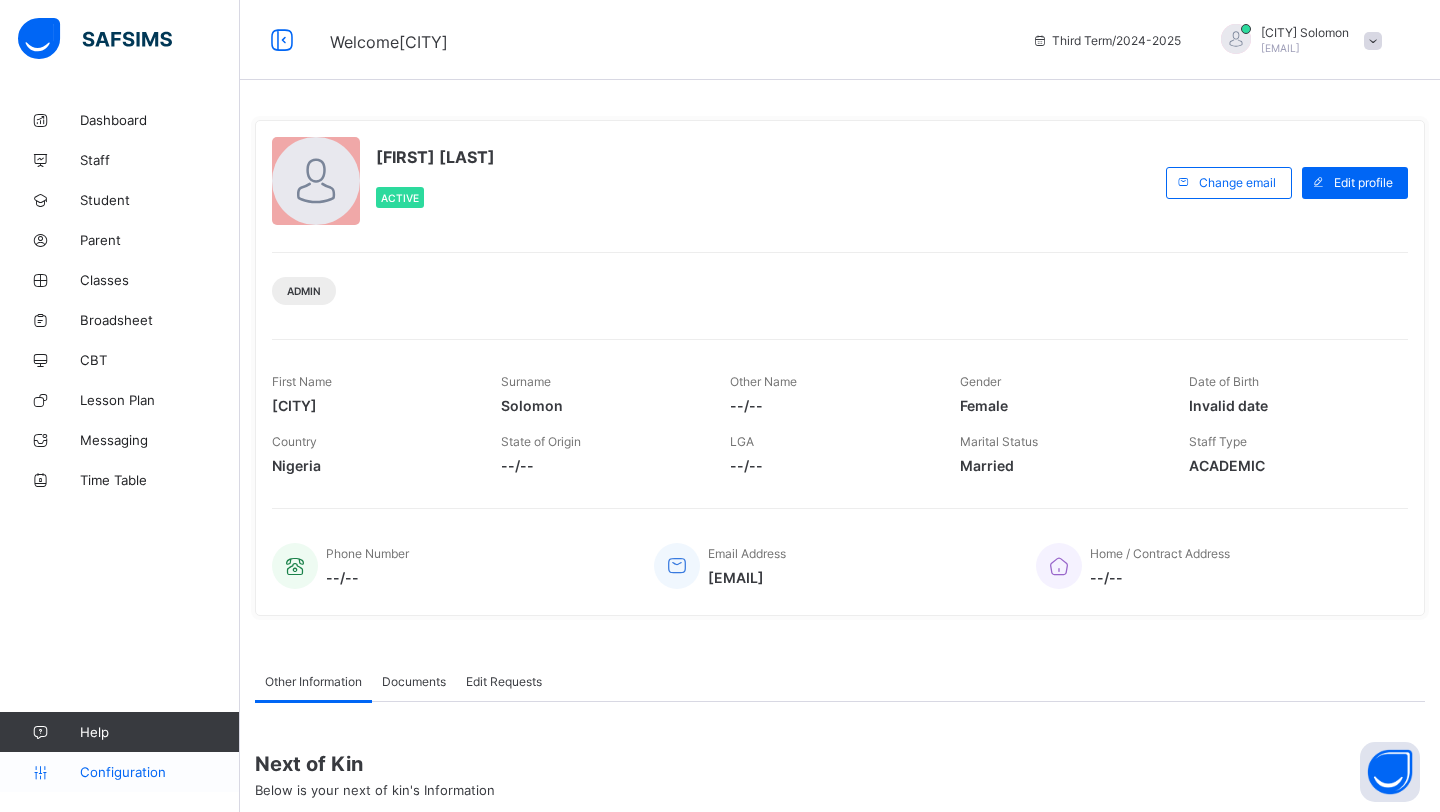 scroll, scrollTop: 0, scrollLeft: 0, axis: both 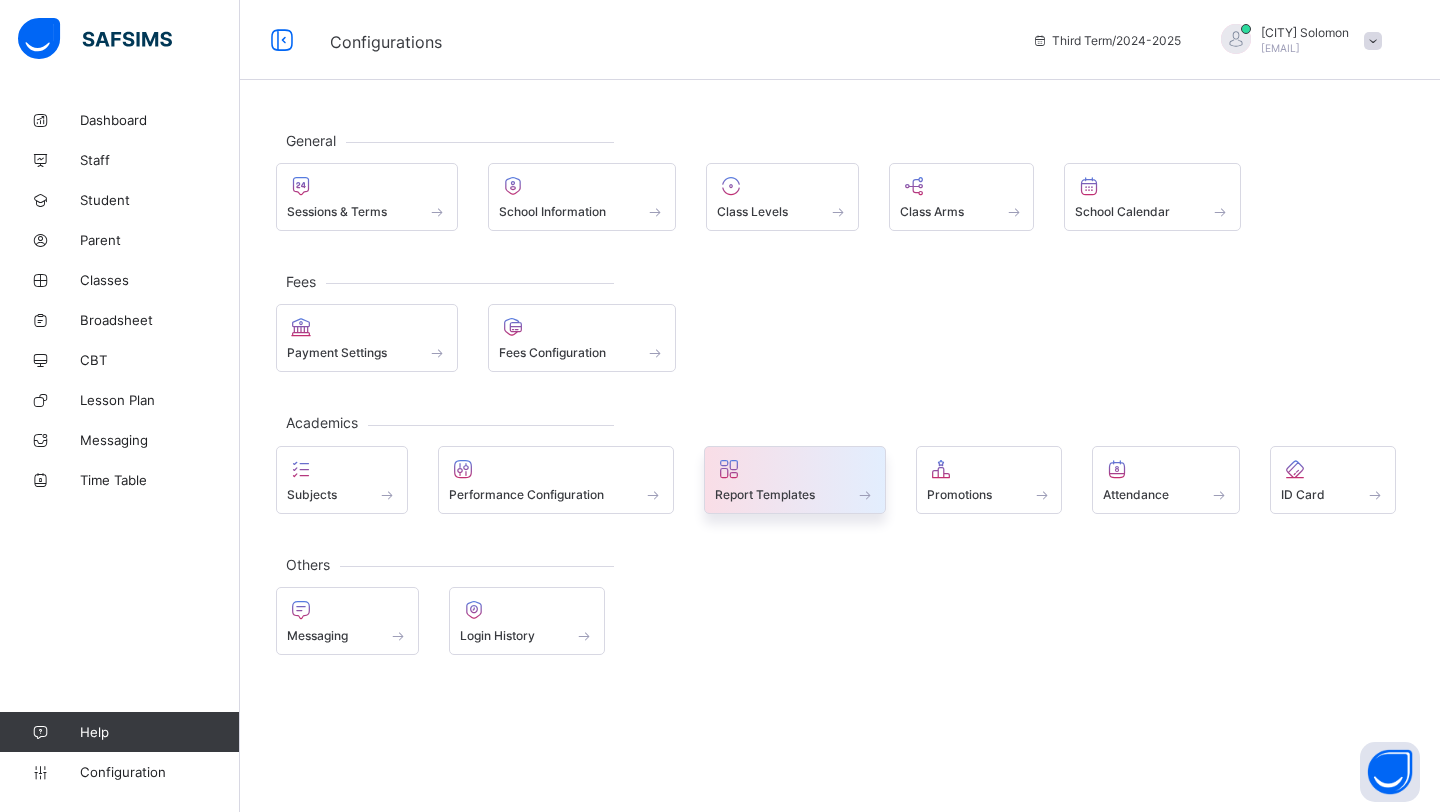 click at bounding box center [795, 469] 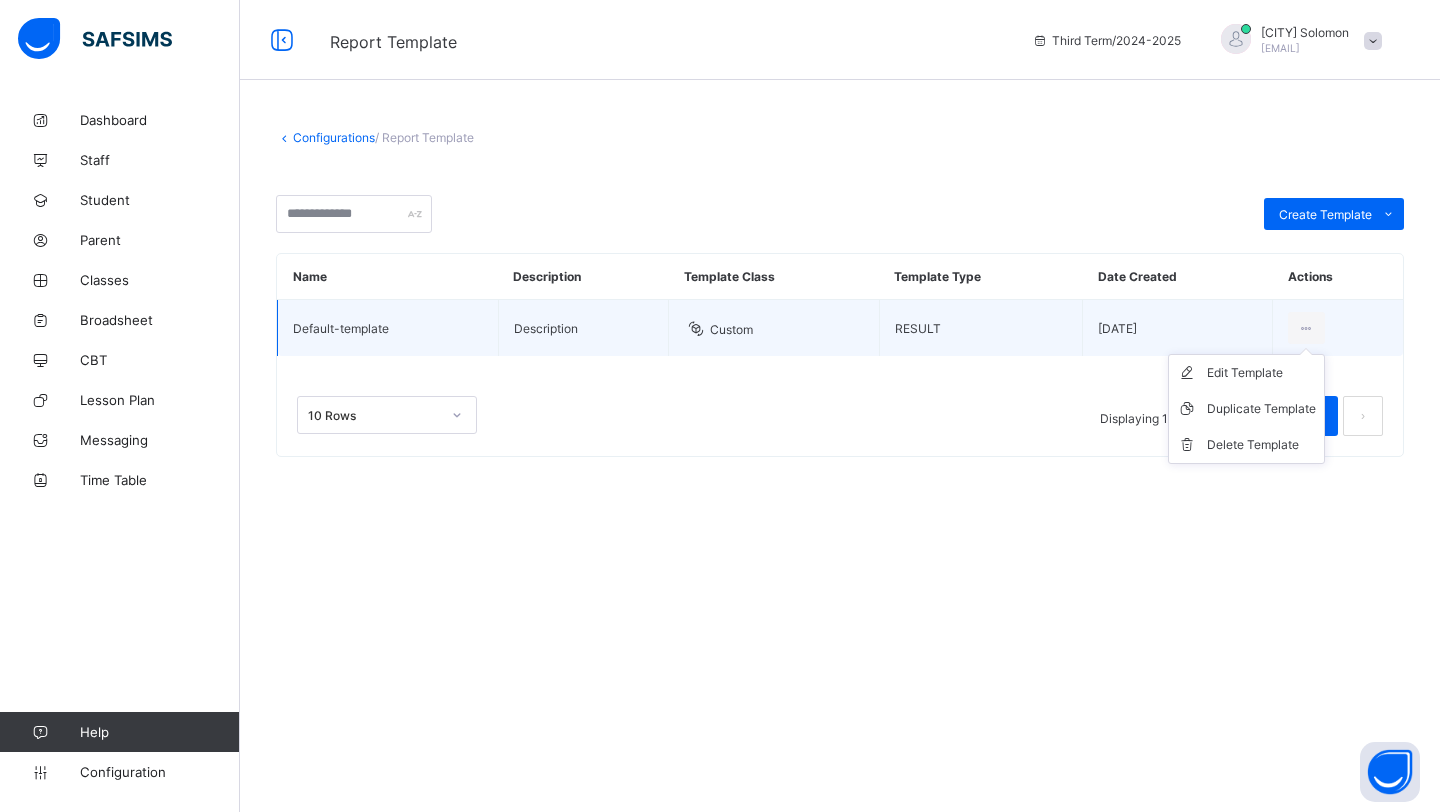 click on "Edit Template Duplicate Template Delete Template" at bounding box center [1246, 409] 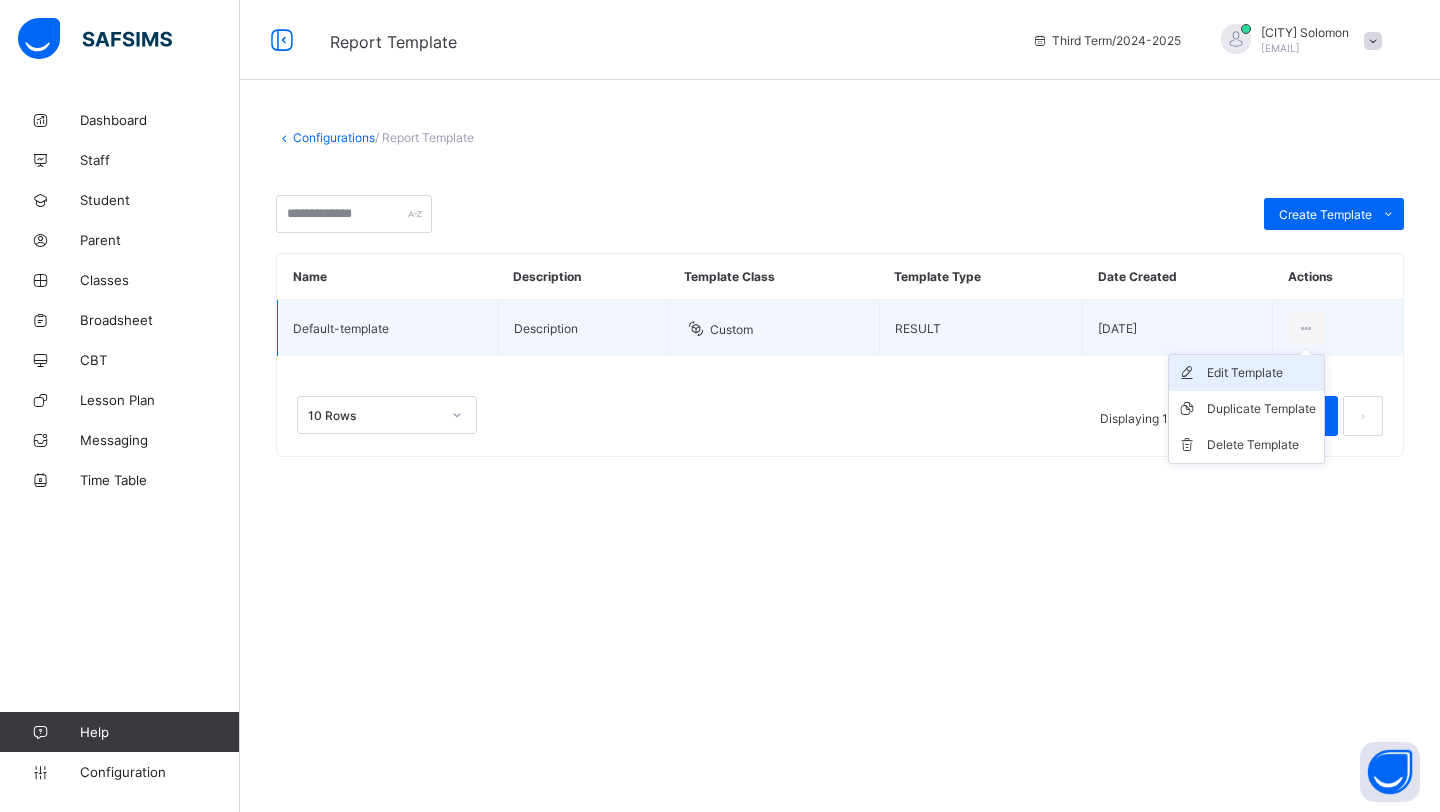 click on "Edit Template" at bounding box center (1261, 373) 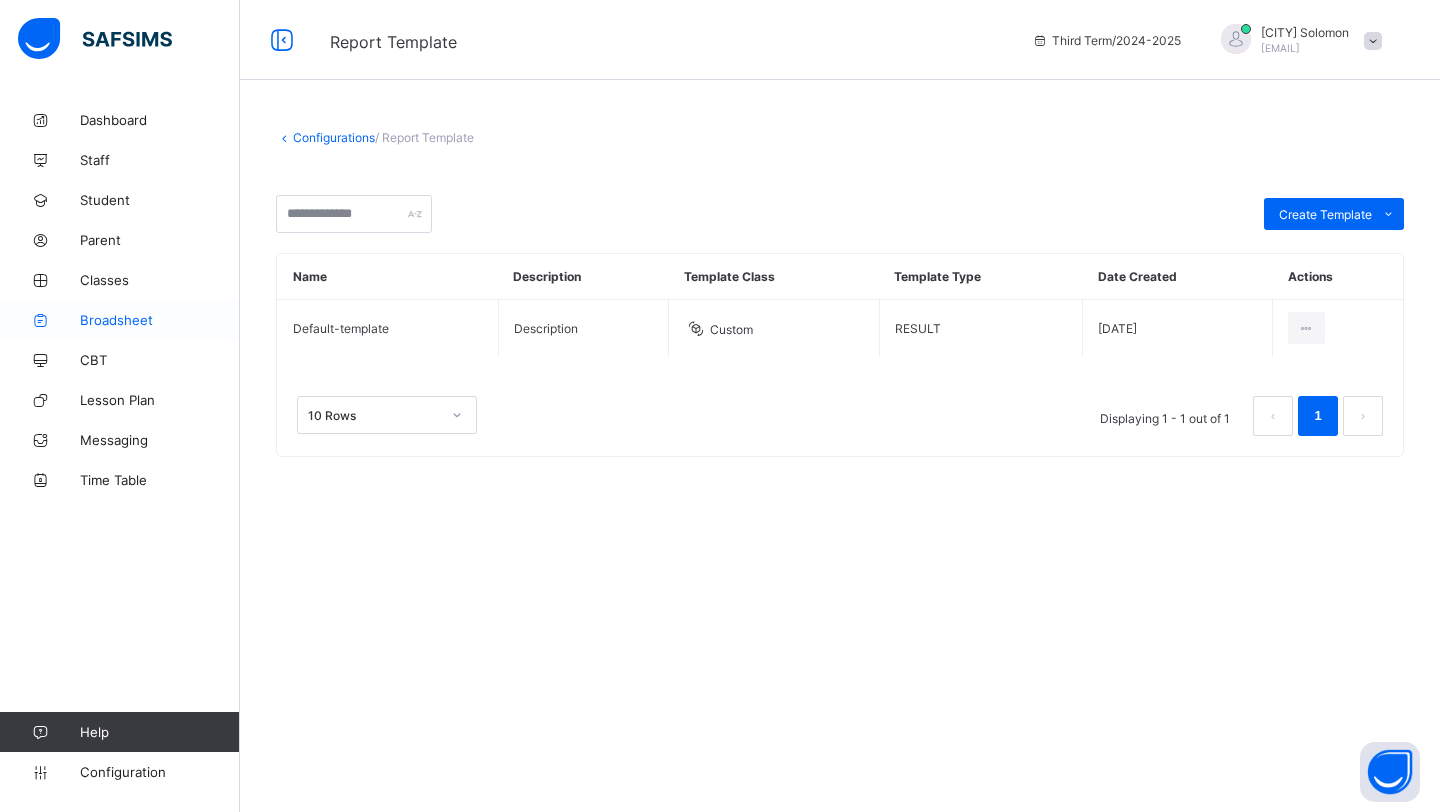 click on "Broadsheet" at bounding box center (120, 320) 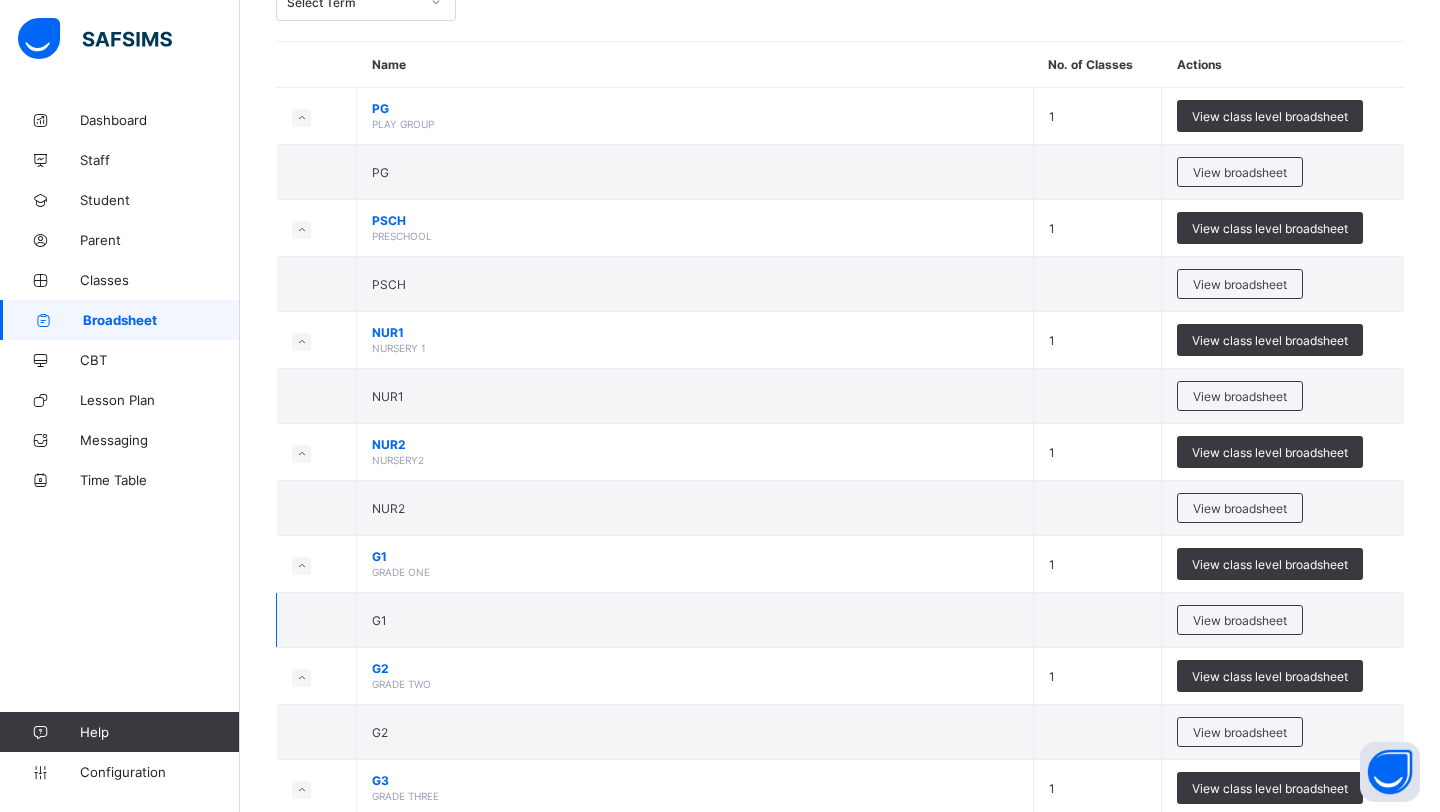 scroll, scrollTop: 153, scrollLeft: 0, axis: vertical 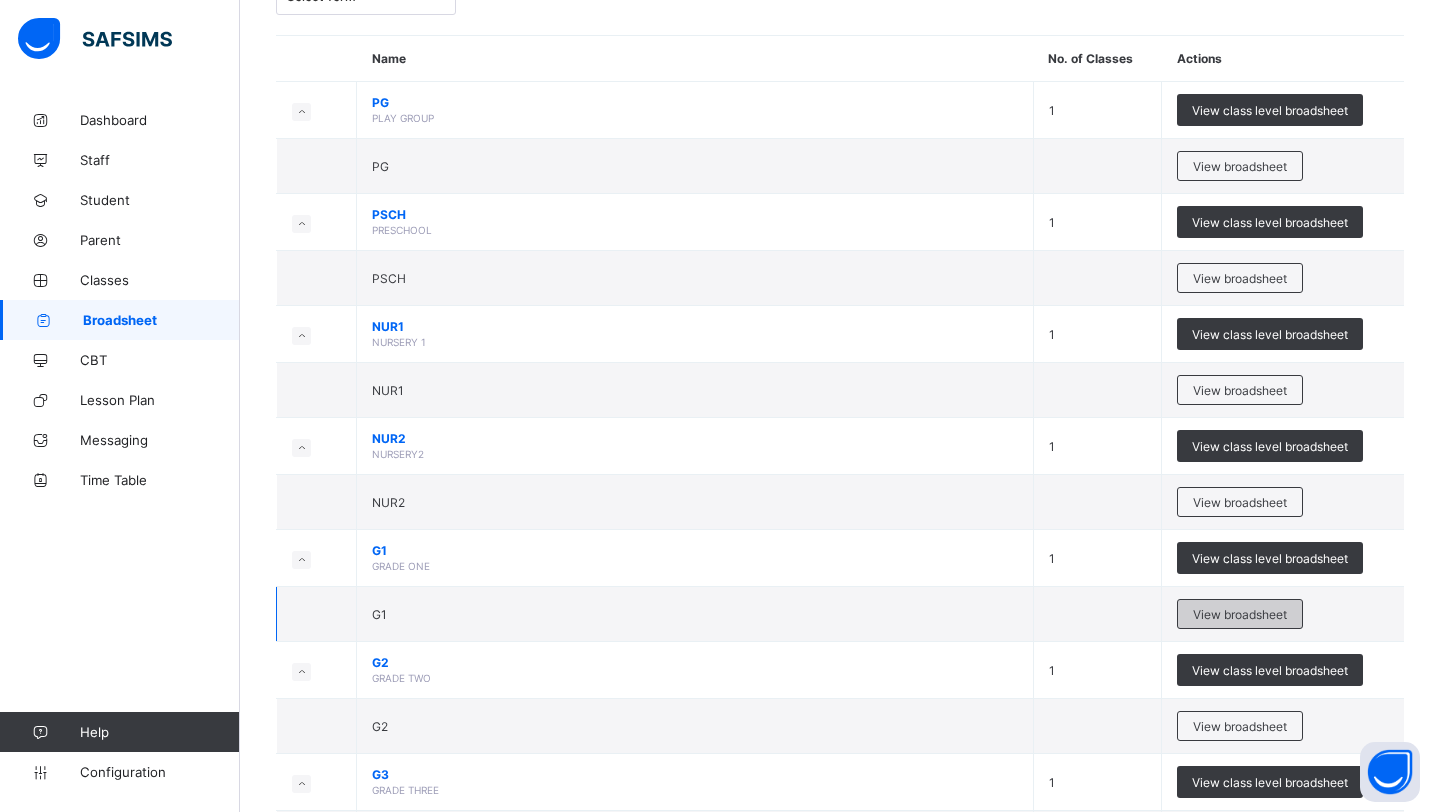 click on "View broadsheet" at bounding box center (1240, 614) 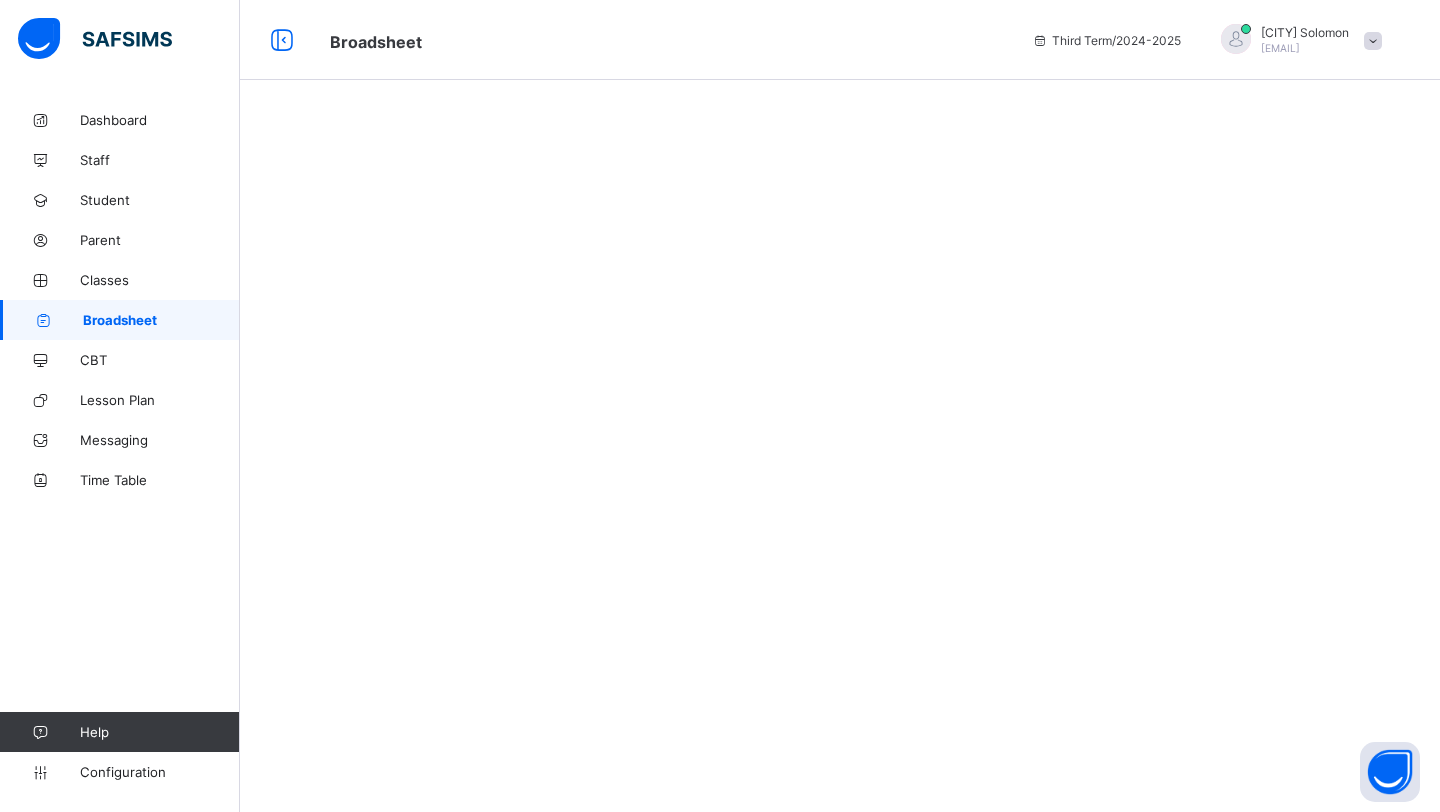 scroll, scrollTop: 0, scrollLeft: 0, axis: both 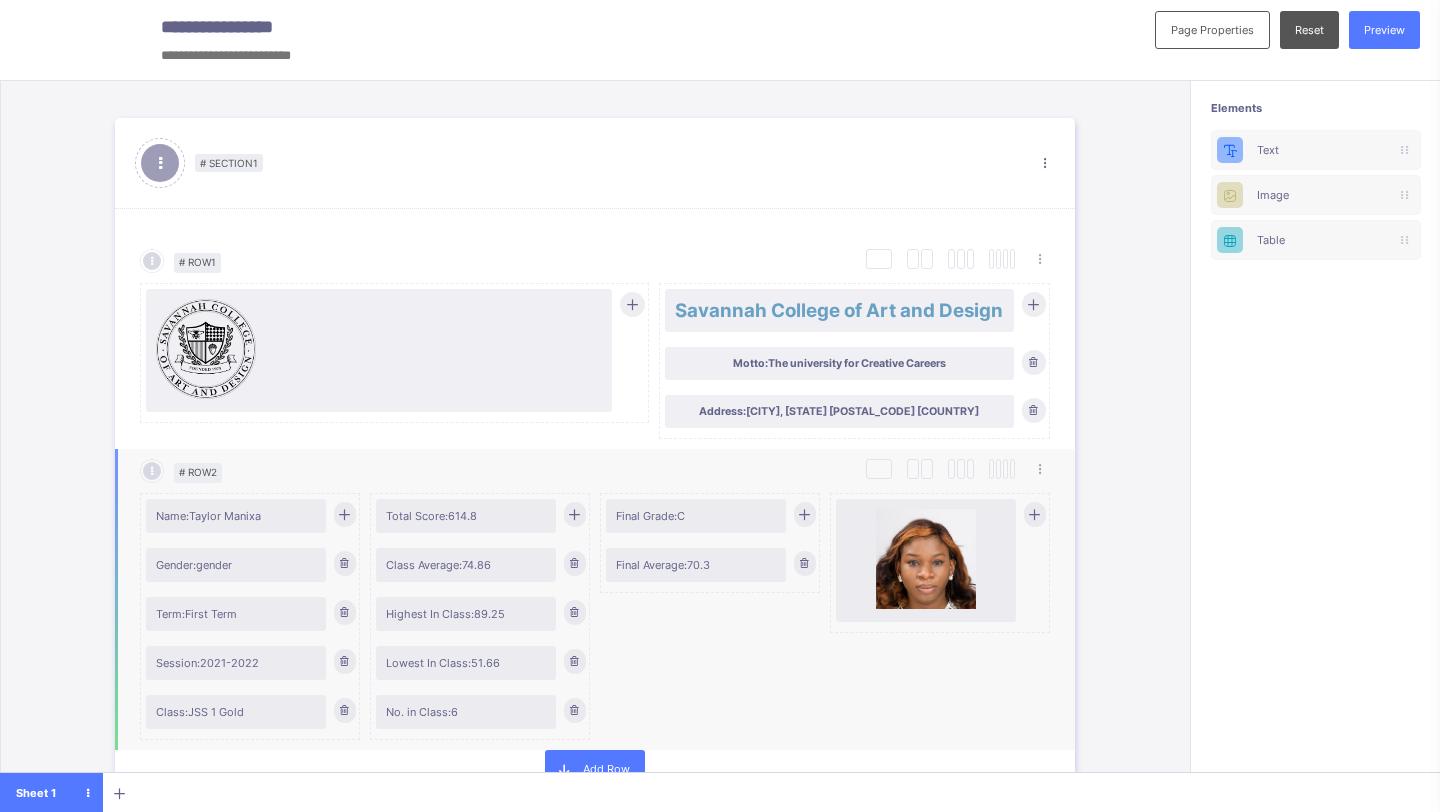 click at bounding box center (926, 559) 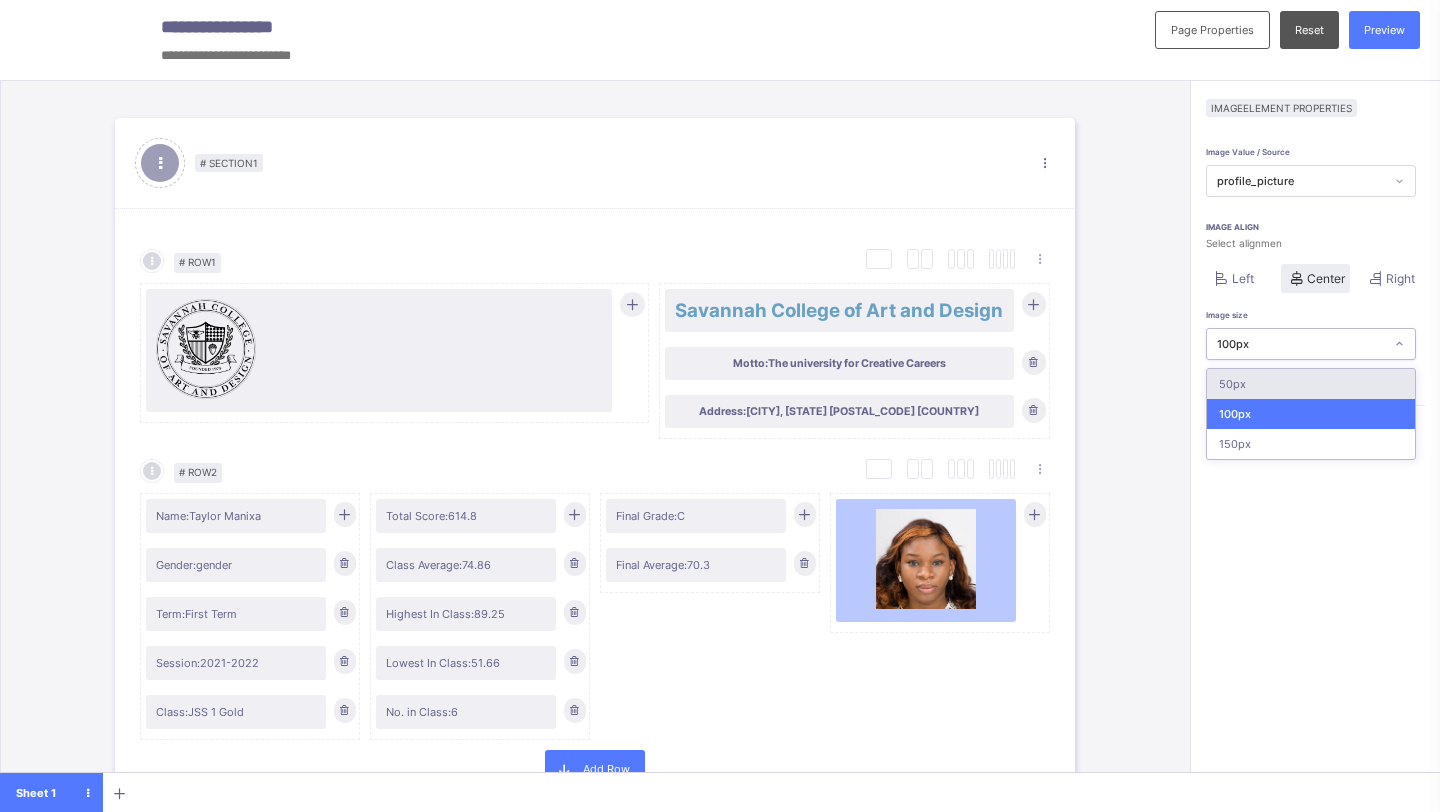 click on "100px" at bounding box center [1301, 344] 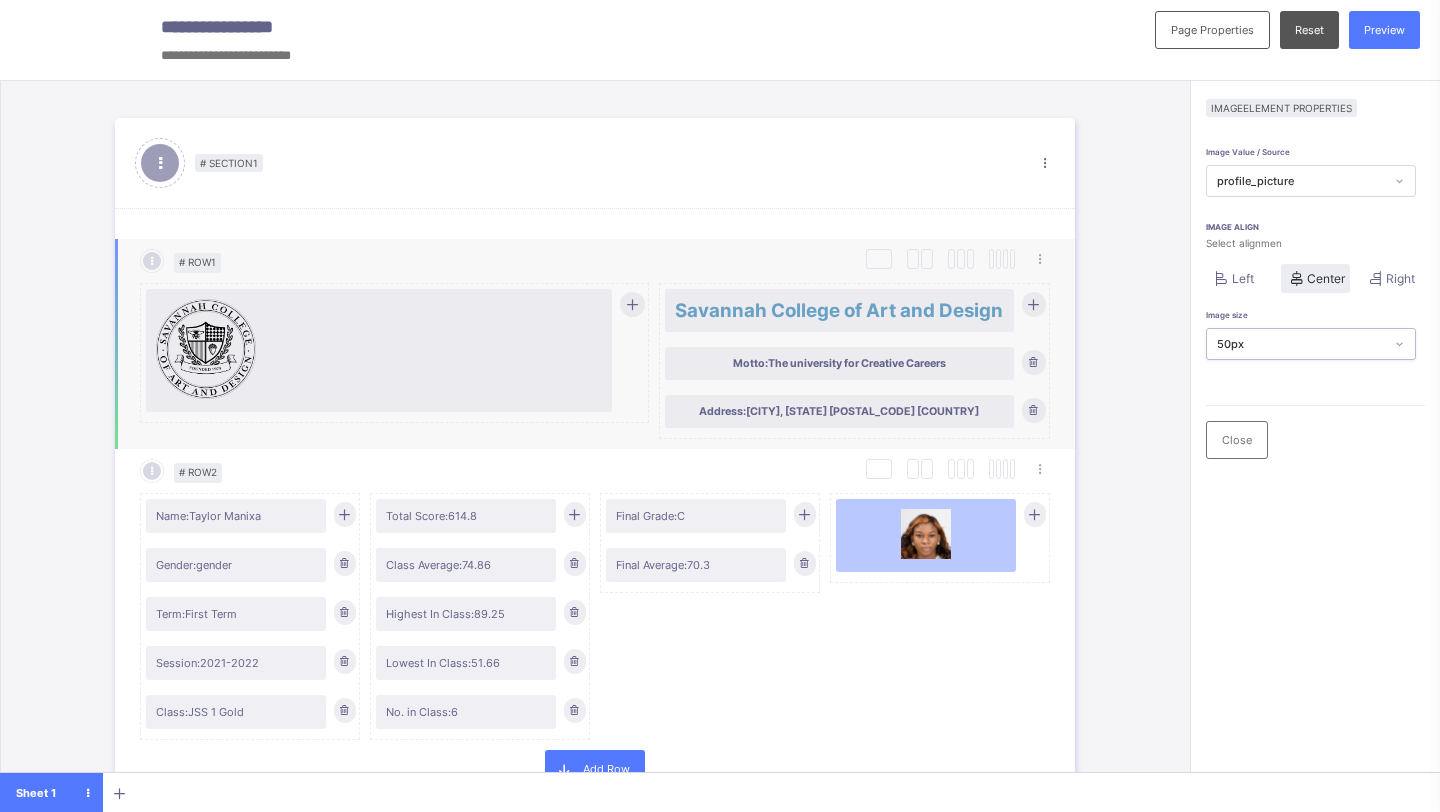 click at bounding box center [379, 350] 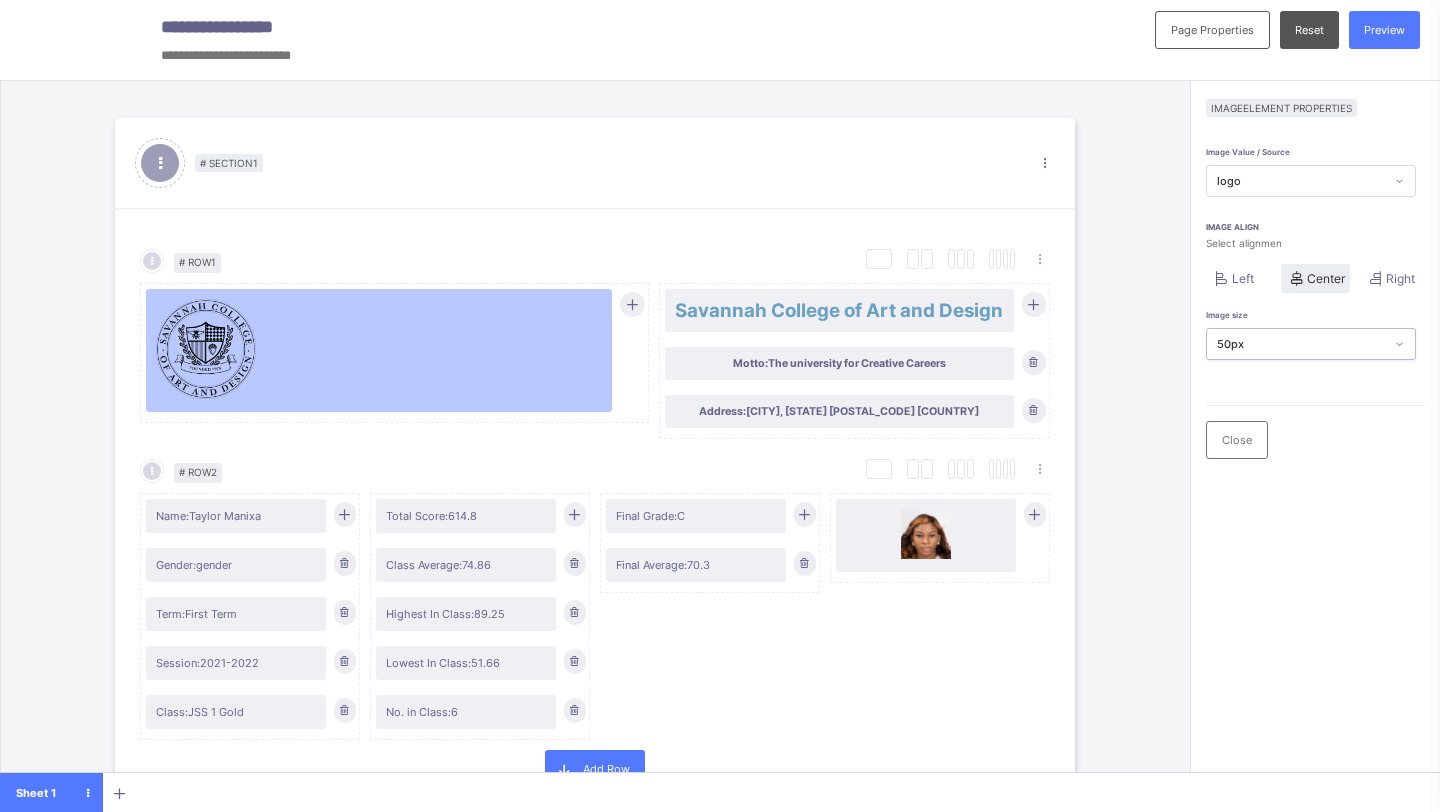 click on "50px" at bounding box center [1301, 344] 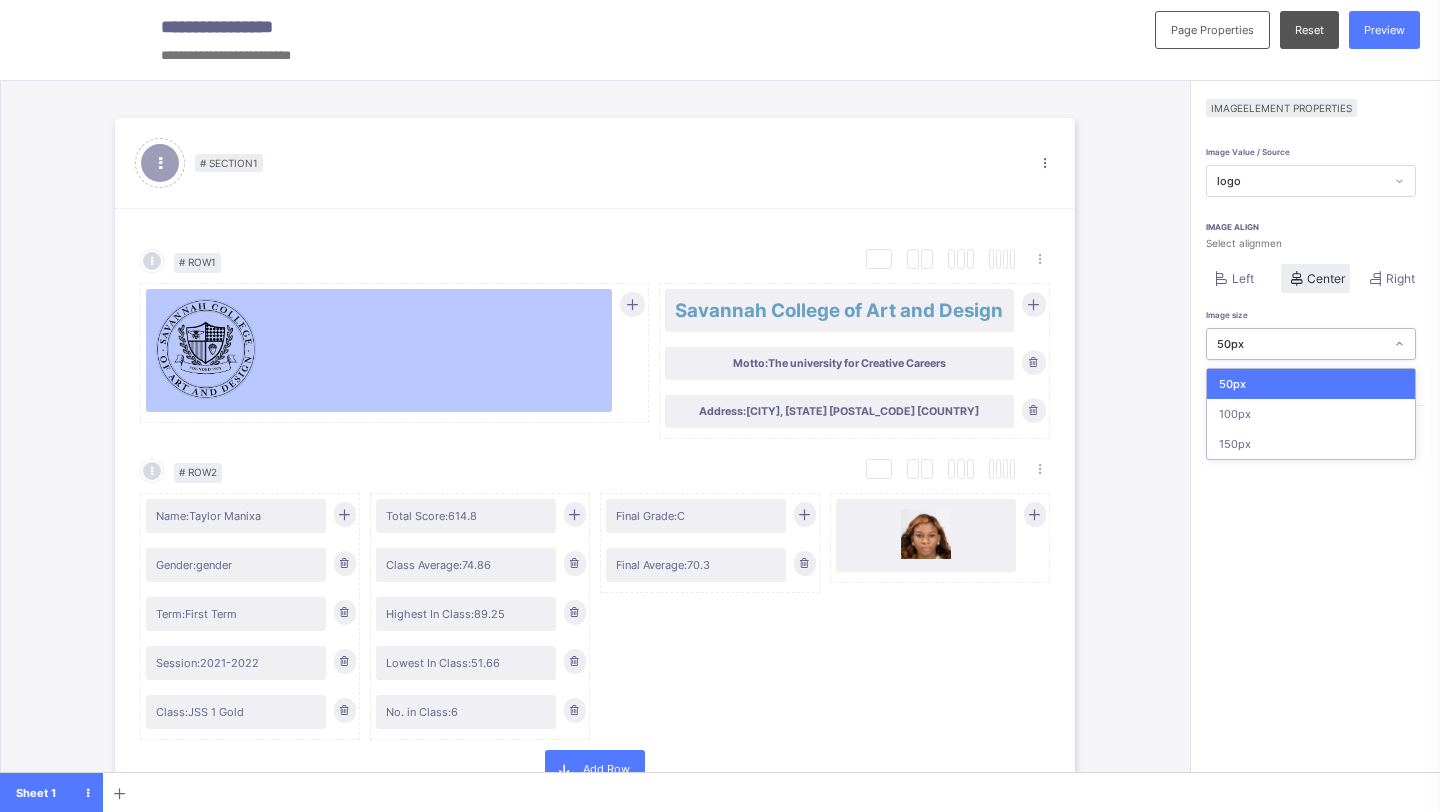 click on "50px" at bounding box center (1311, 384) 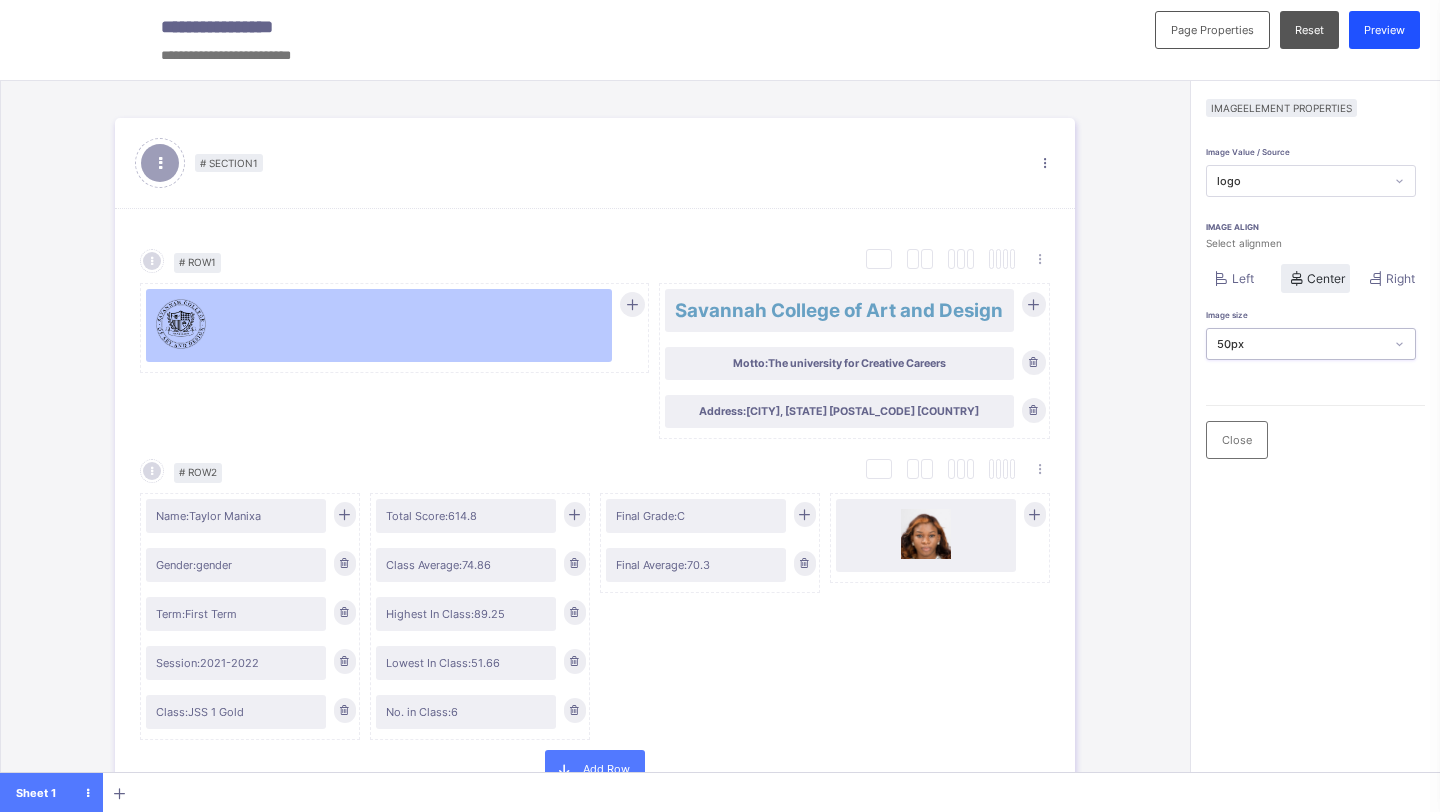 click on "Preview" at bounding box center (1384, 30) 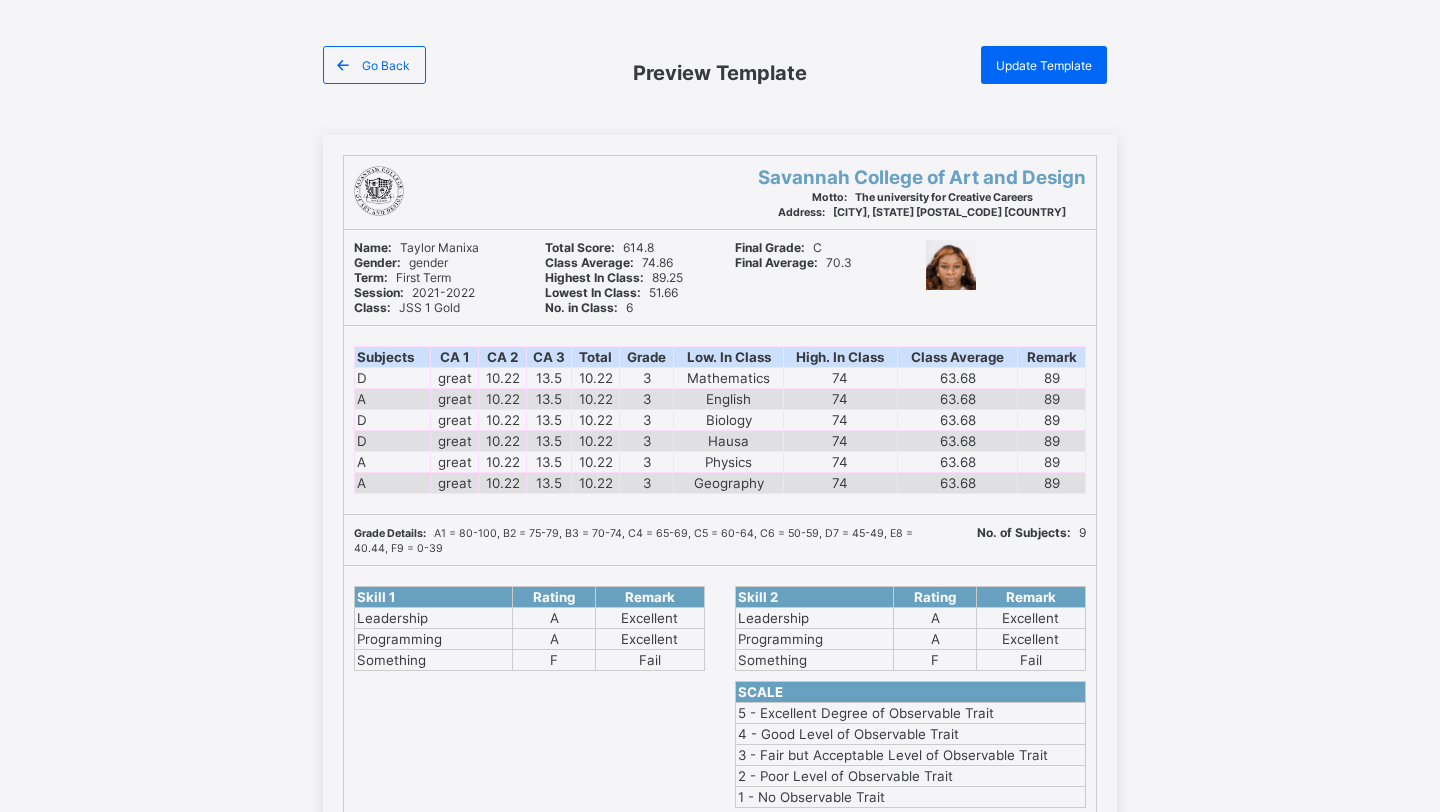 scroll, scrollTop: 54, scrollLeft: 0, axis: vertical 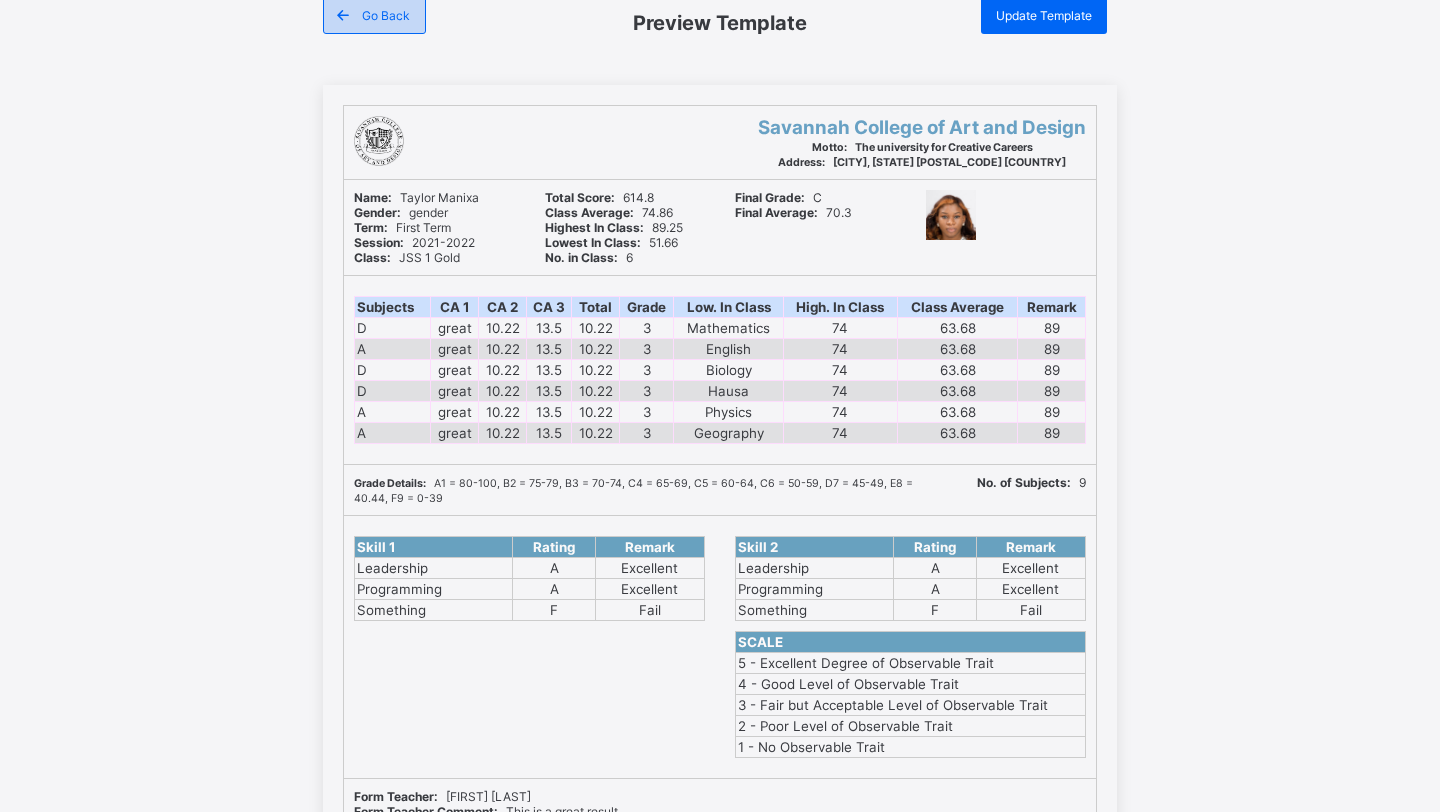 click on "Go Back" at bounding box center (374, 15) 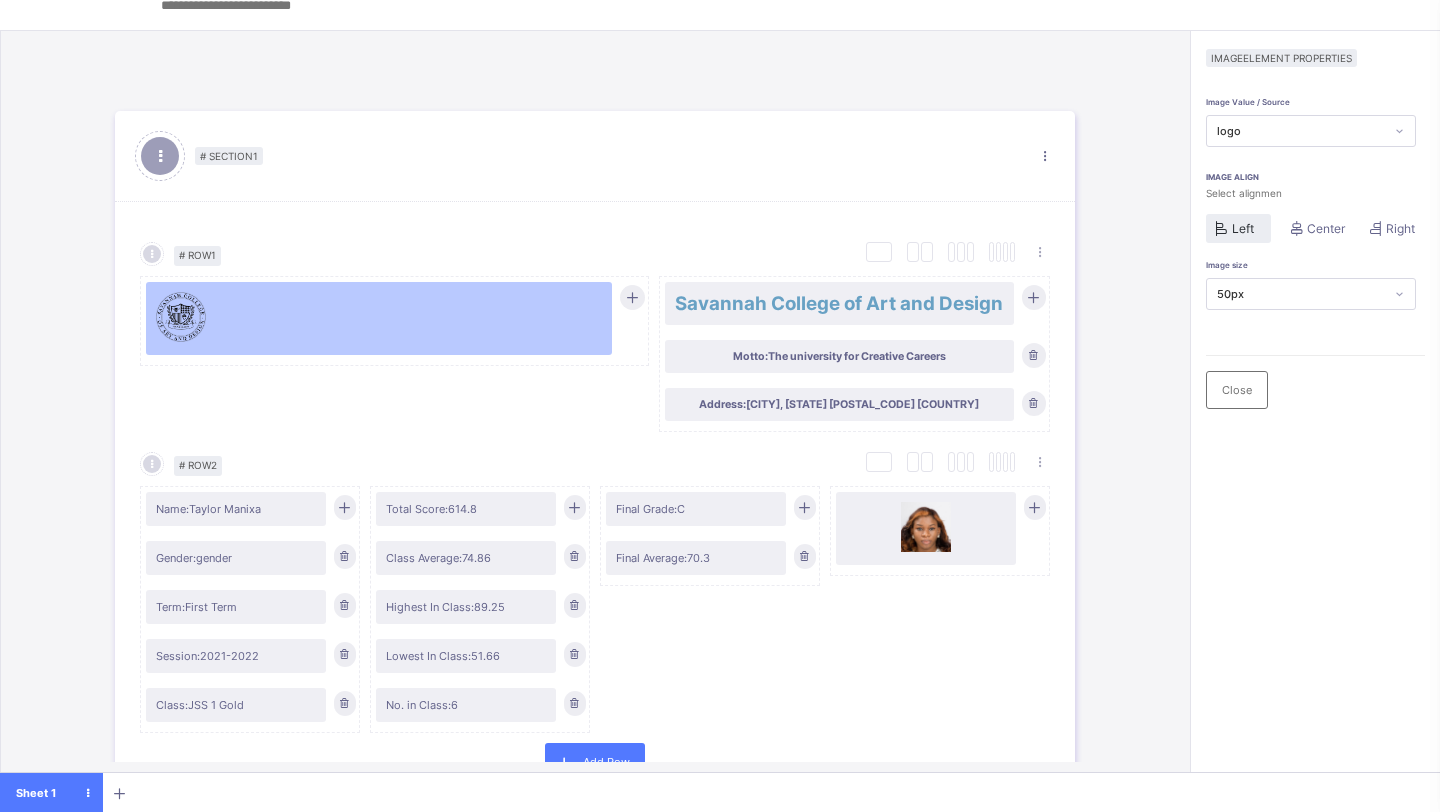 scroll, scrollTop: 4, scrollLeft: 0, axis: vertical 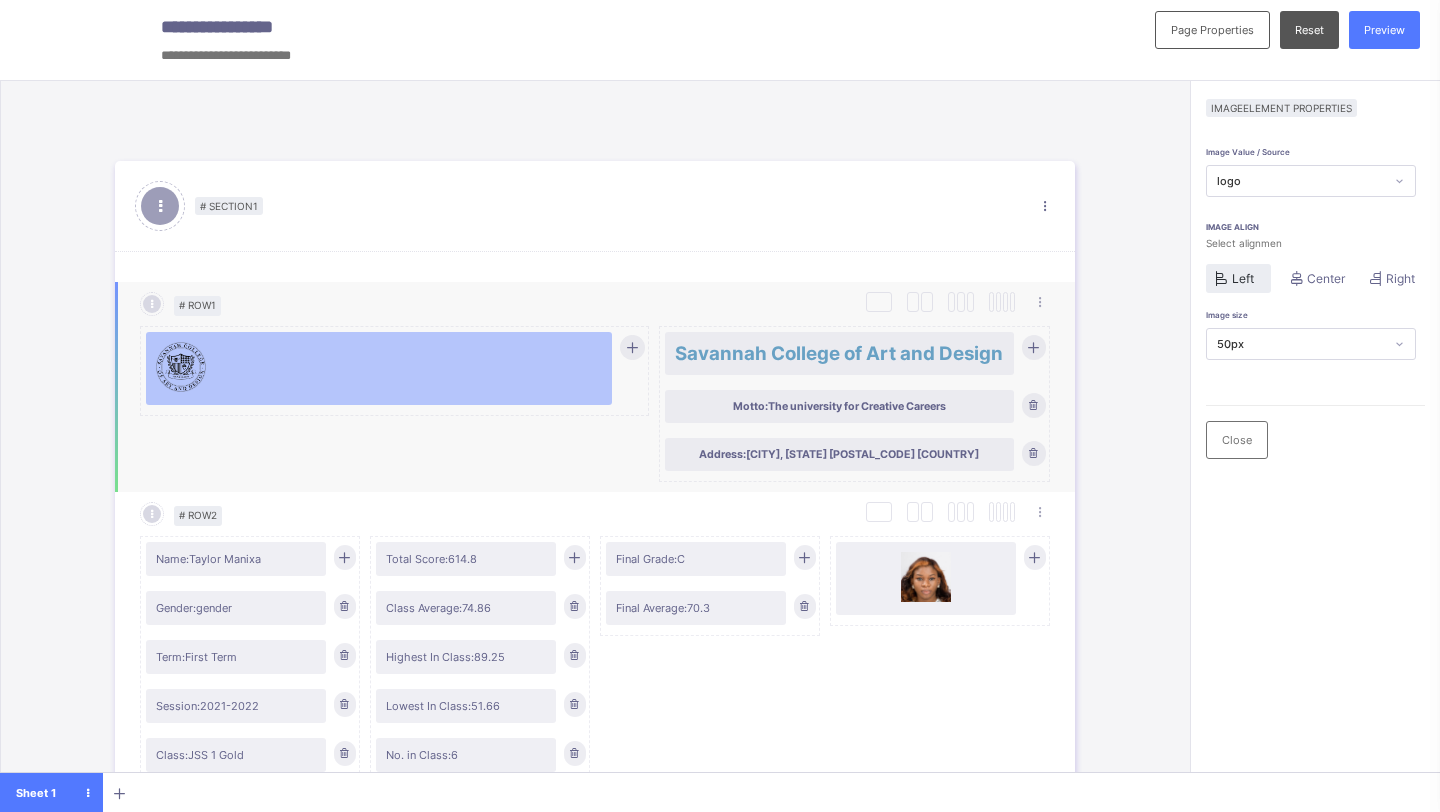 click on "Savannah College of Art and Design" at bounding box center [839, 353] 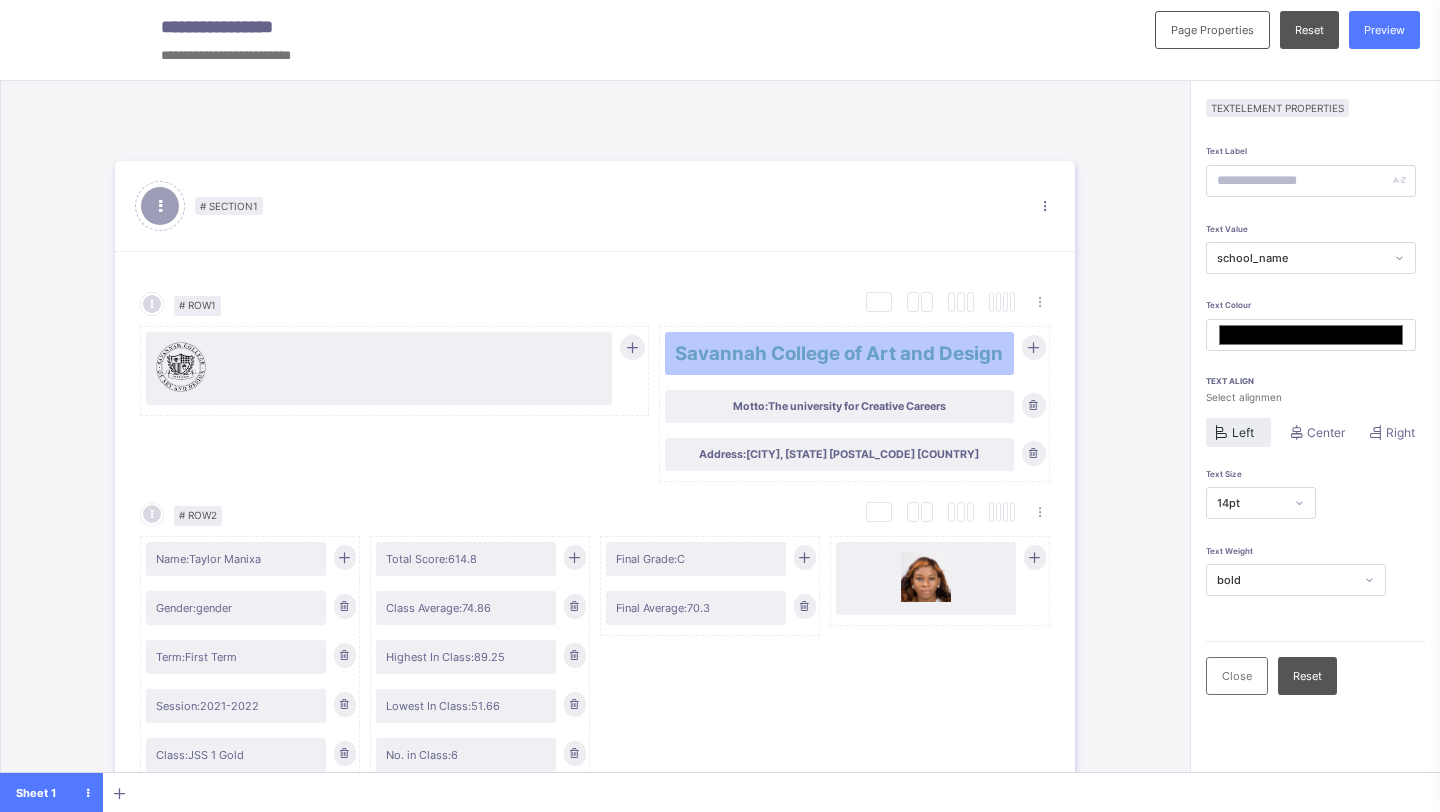 click on "Preview" at bounding box center (1384, 30) 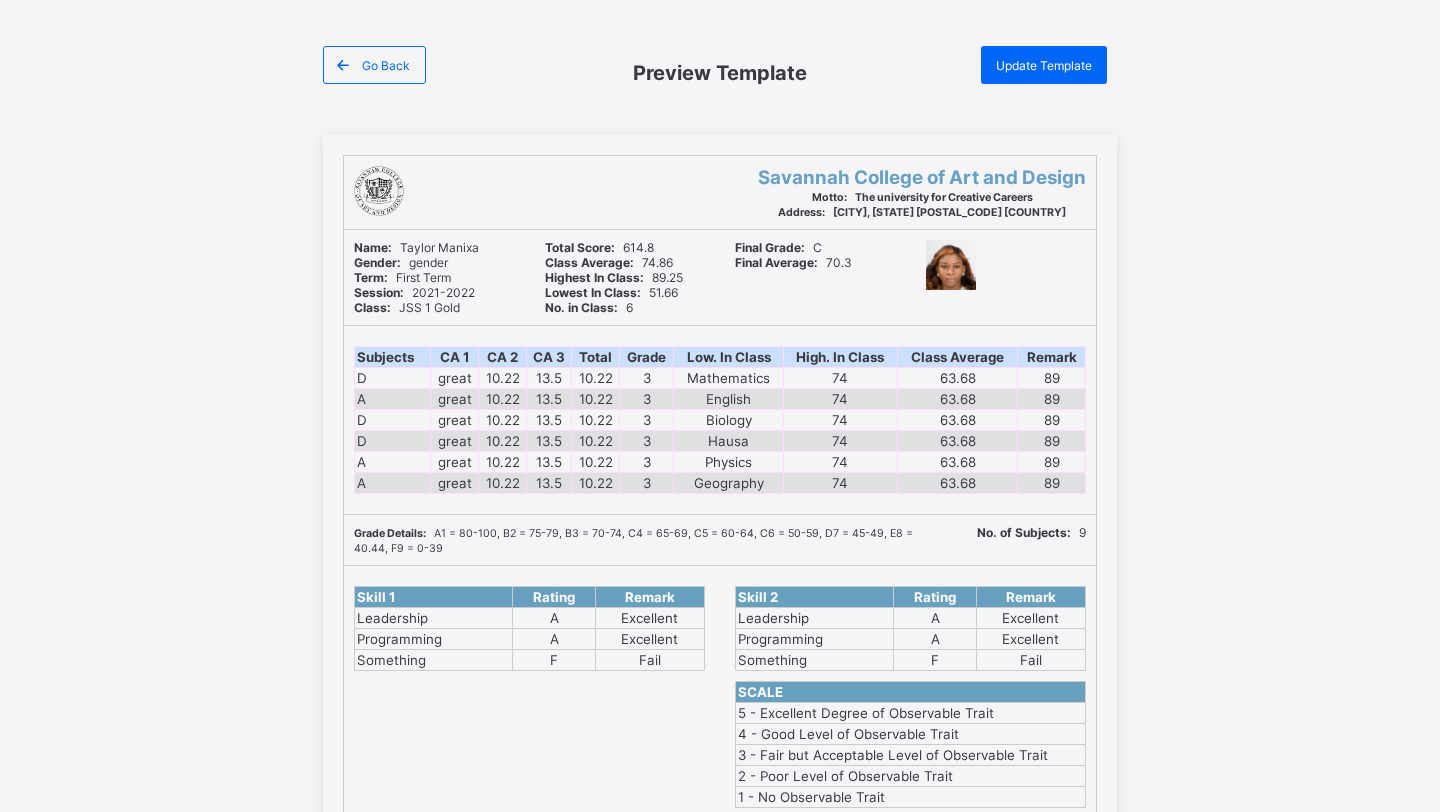 scroll, scrollTop: 54, scrollLeft: 0, axis: vertical 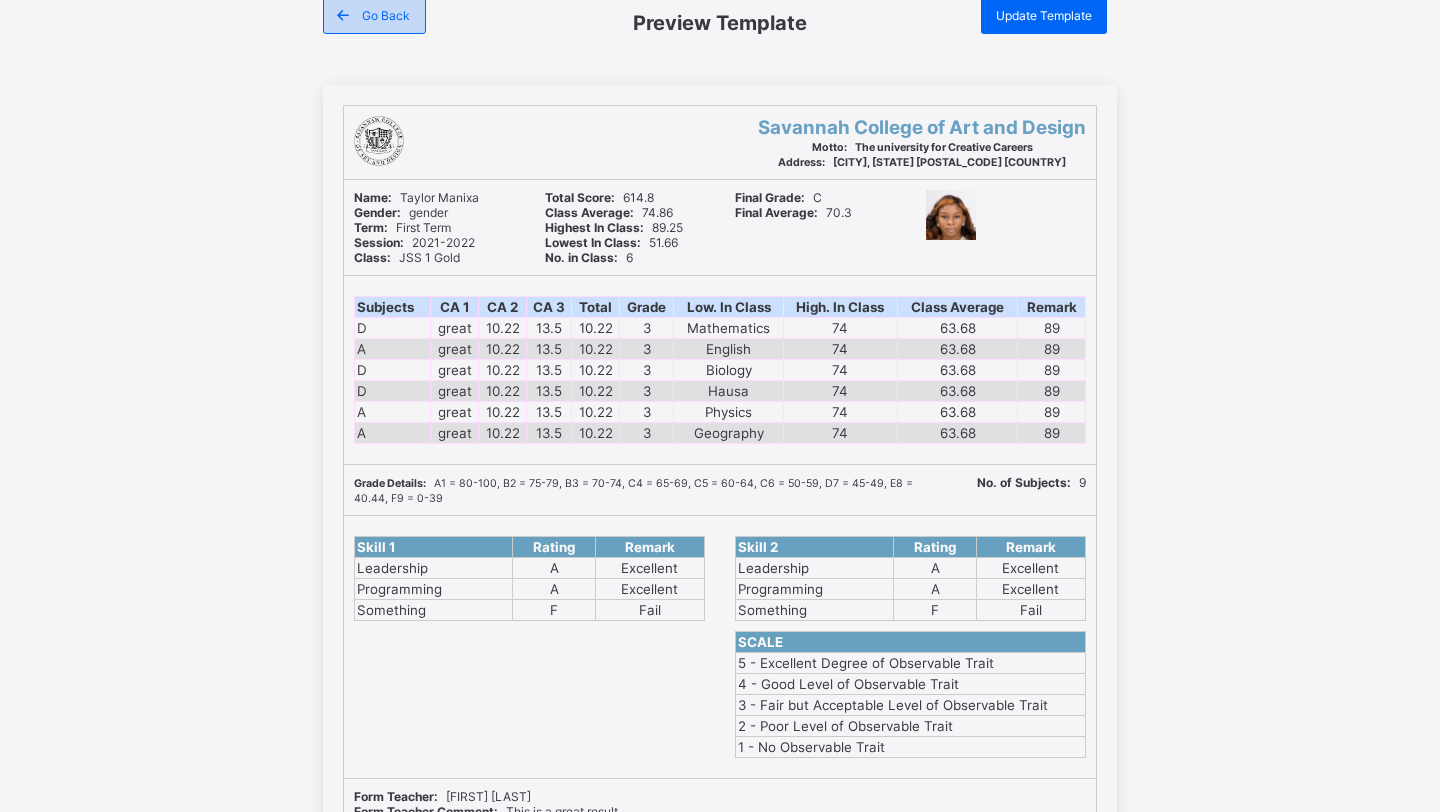click on "Go Back" at bounding box center (374, 15) 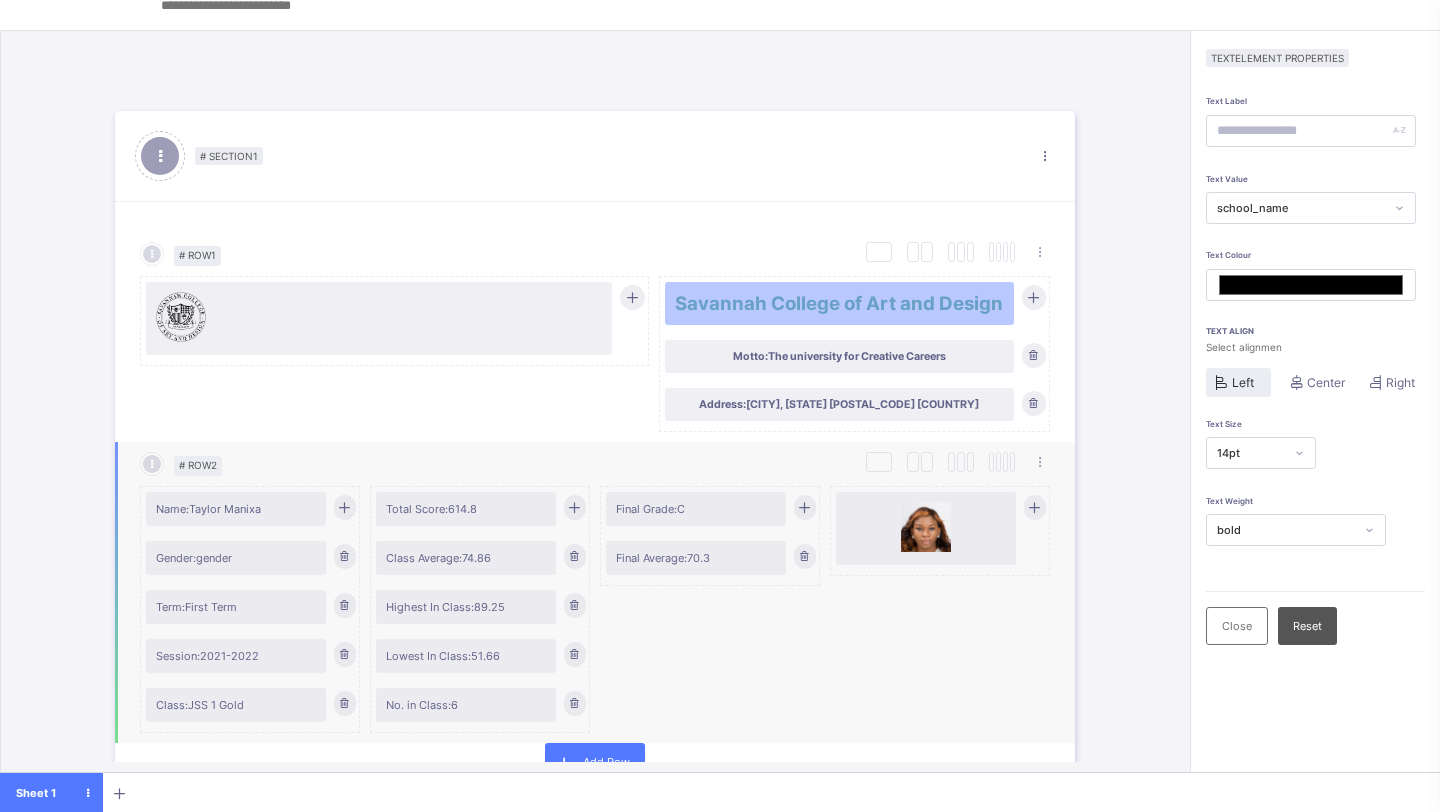 scroll, scrollTop: 4, scrollLeft: 0, axis: vertical 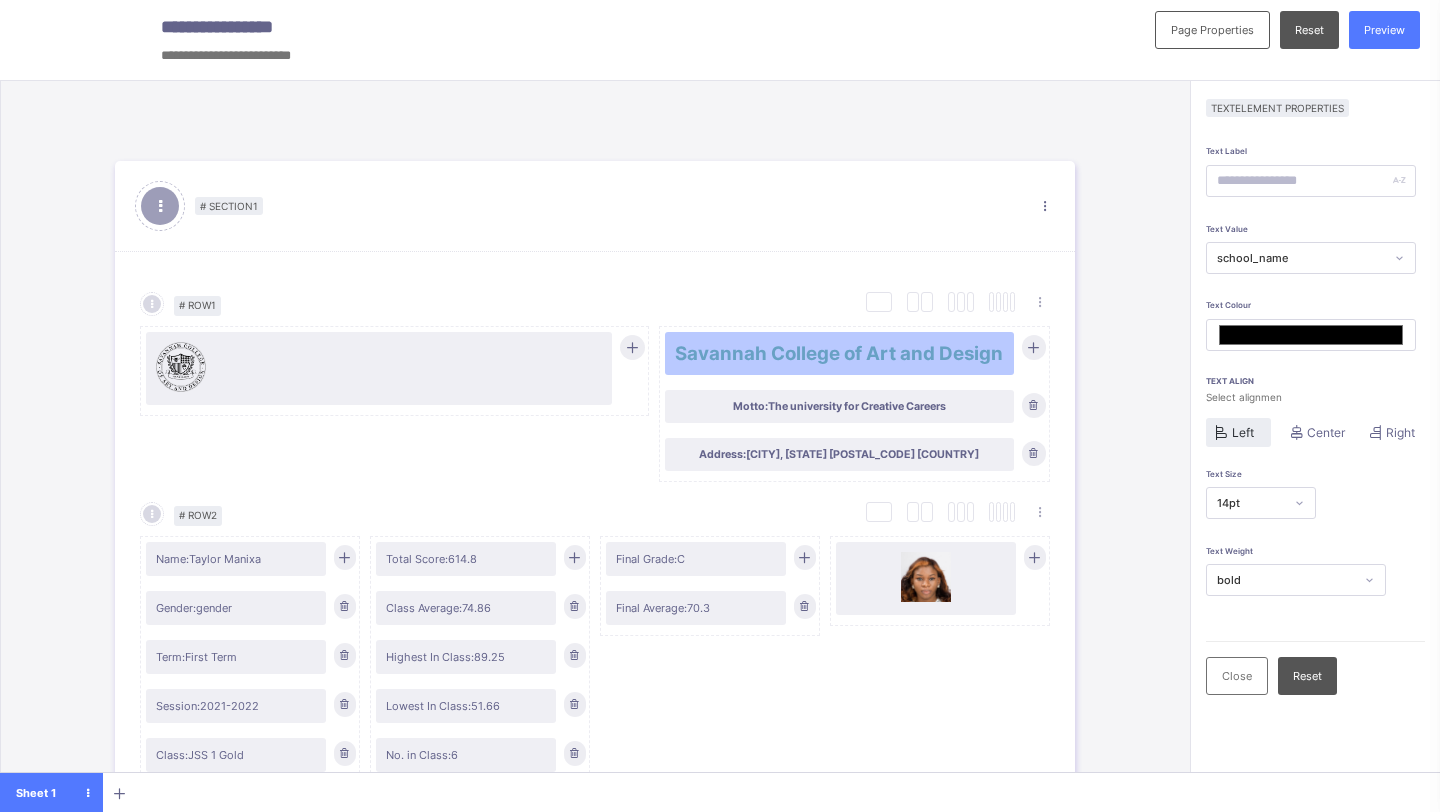 click on "Left" at bounding box center [1243, 432] 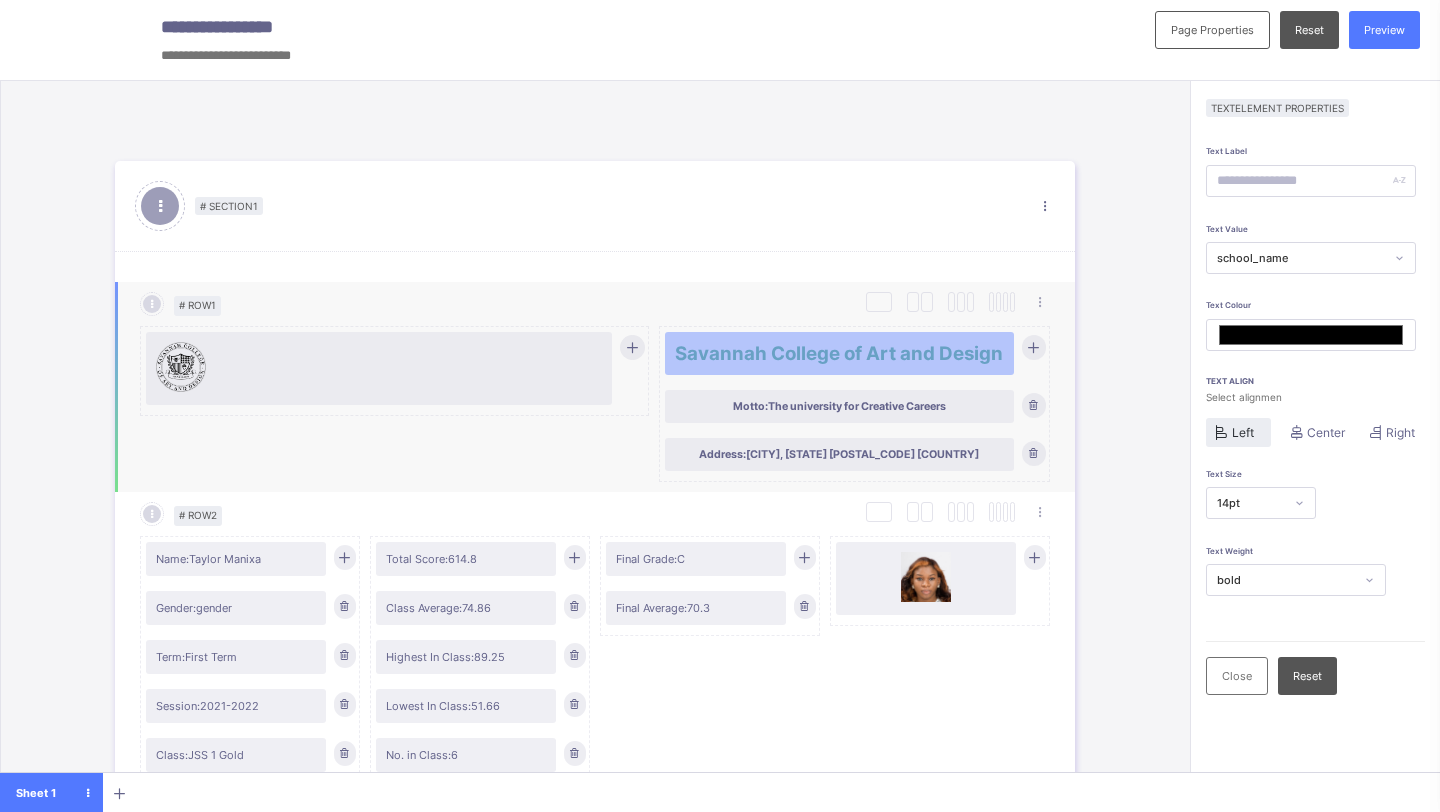 click on "Motto:   The university for Creative Careers" at bounding box center [839, 406] 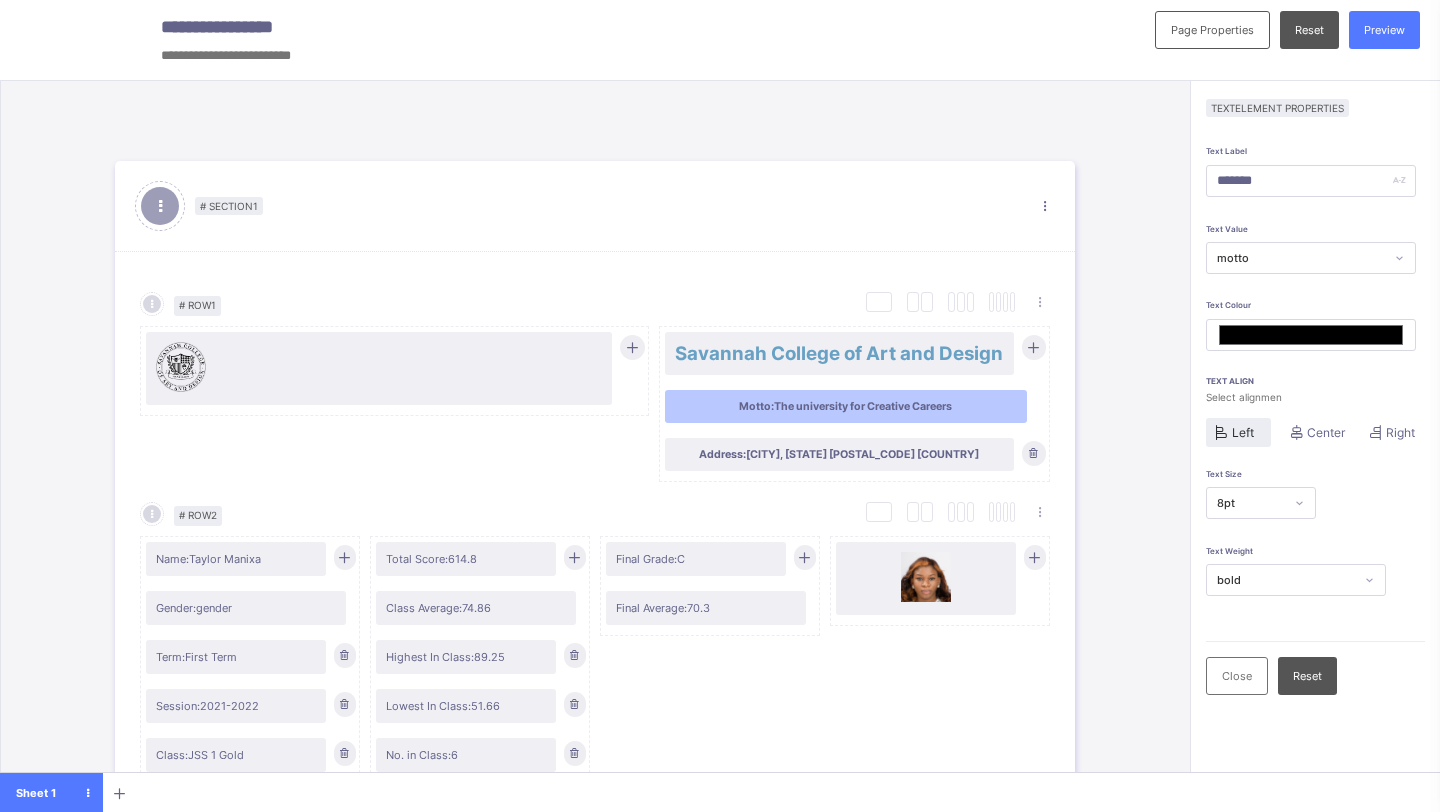 click at bounding box center (1221, 432) 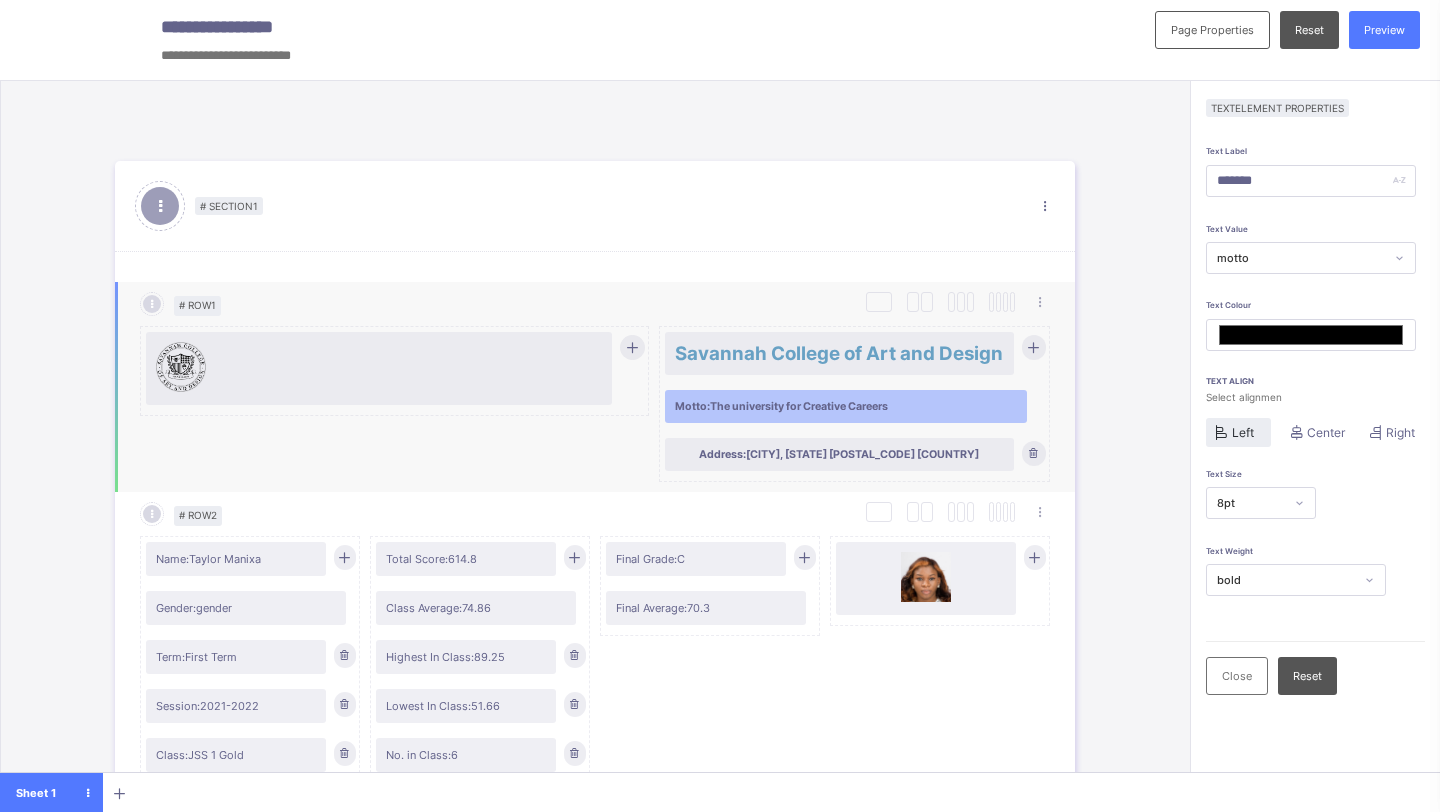 click on "Address:  Savannah, GA 31402-2072 USA" at bounding box center (839, 454) 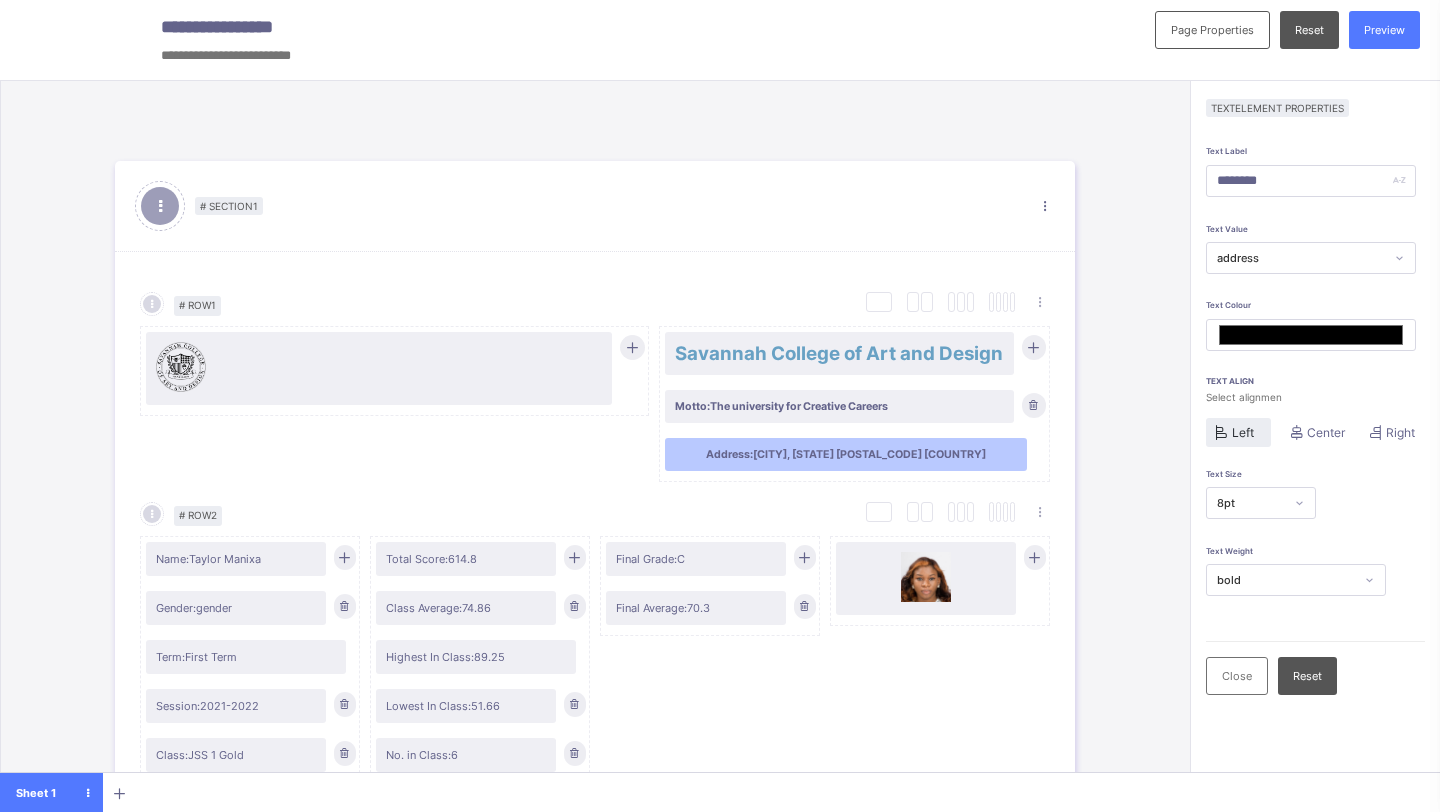 click at bounding box center (1221, 432) 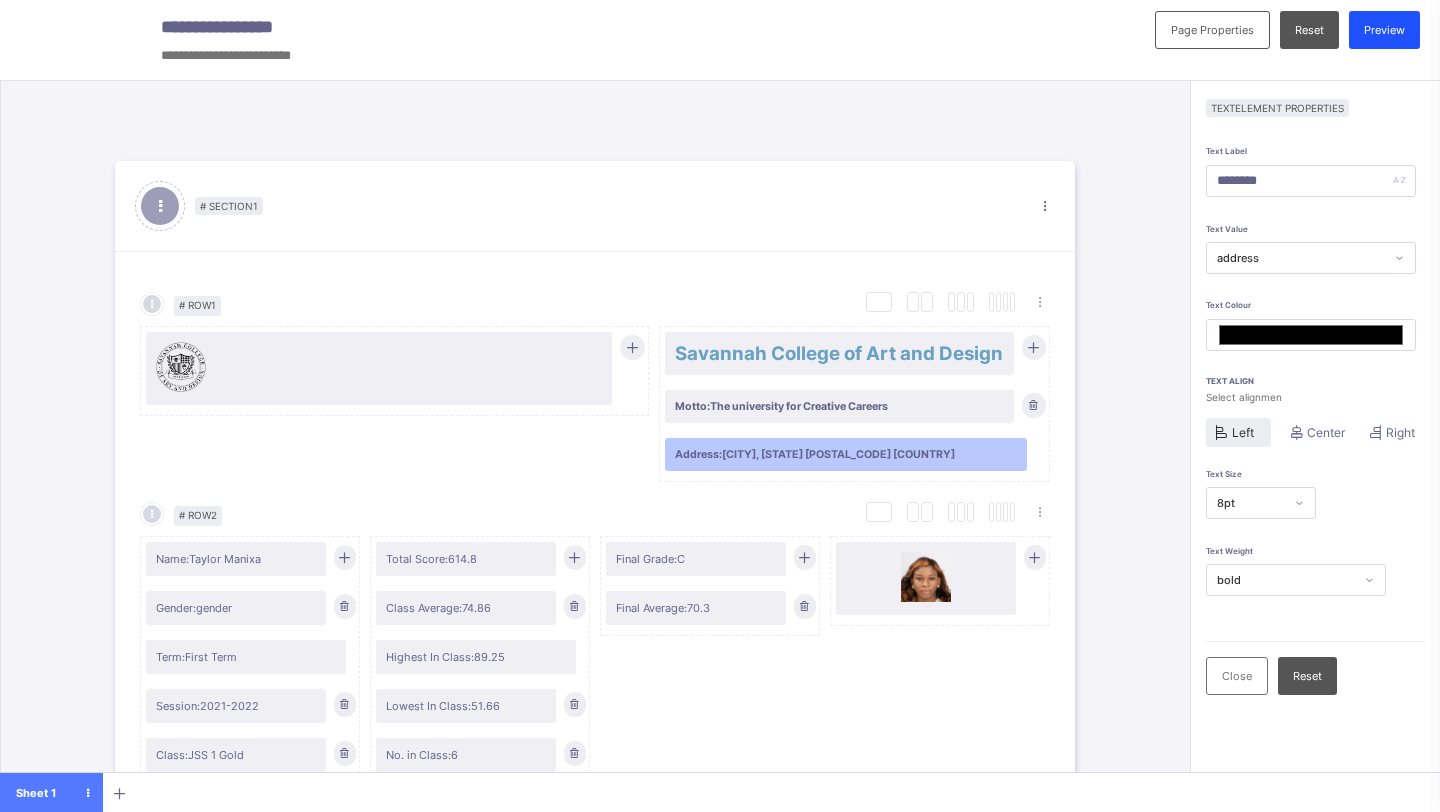 click on "Preview" at bounding box center (1384, 30) 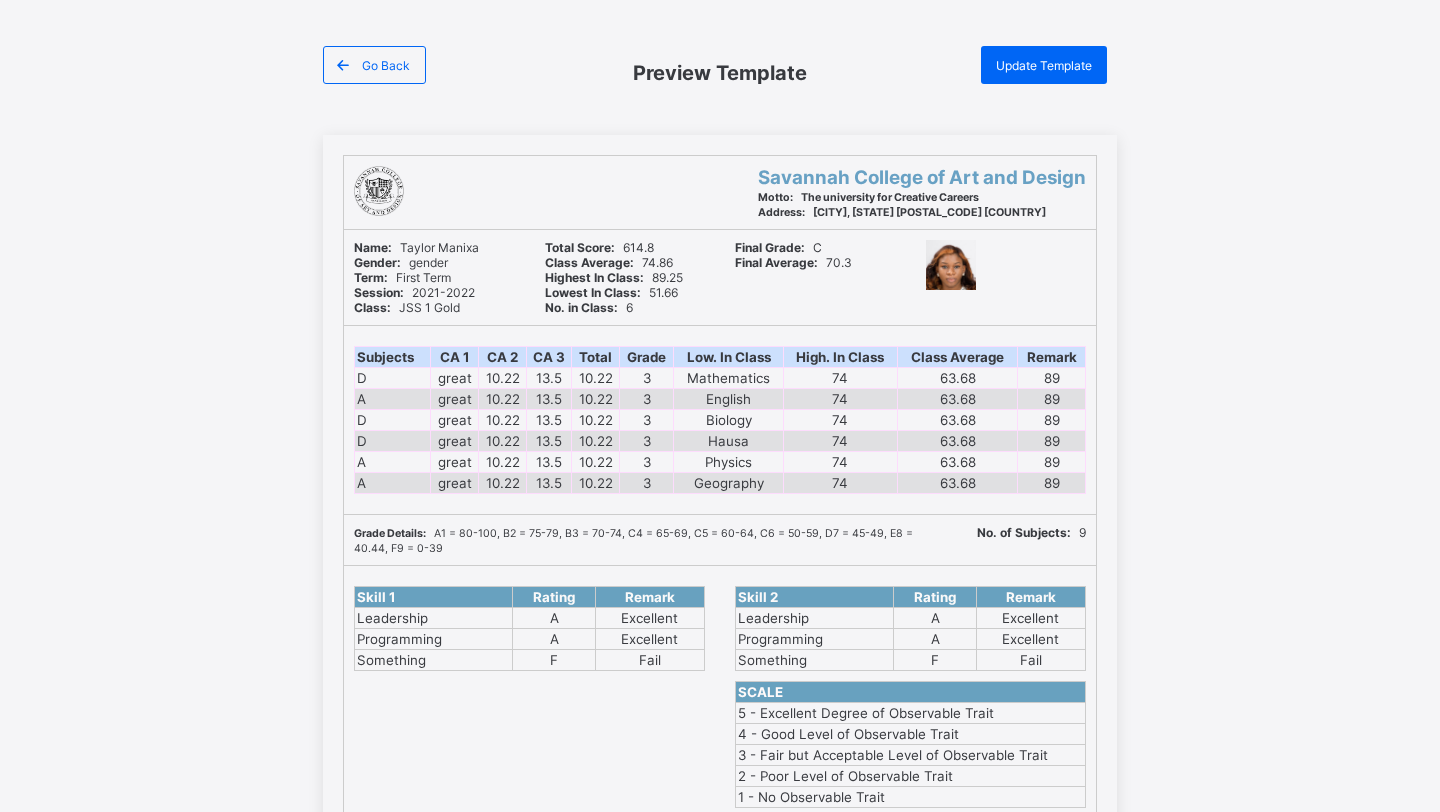 scroll, scrollTop: 54, scrollLeft: 0, axis: vertical 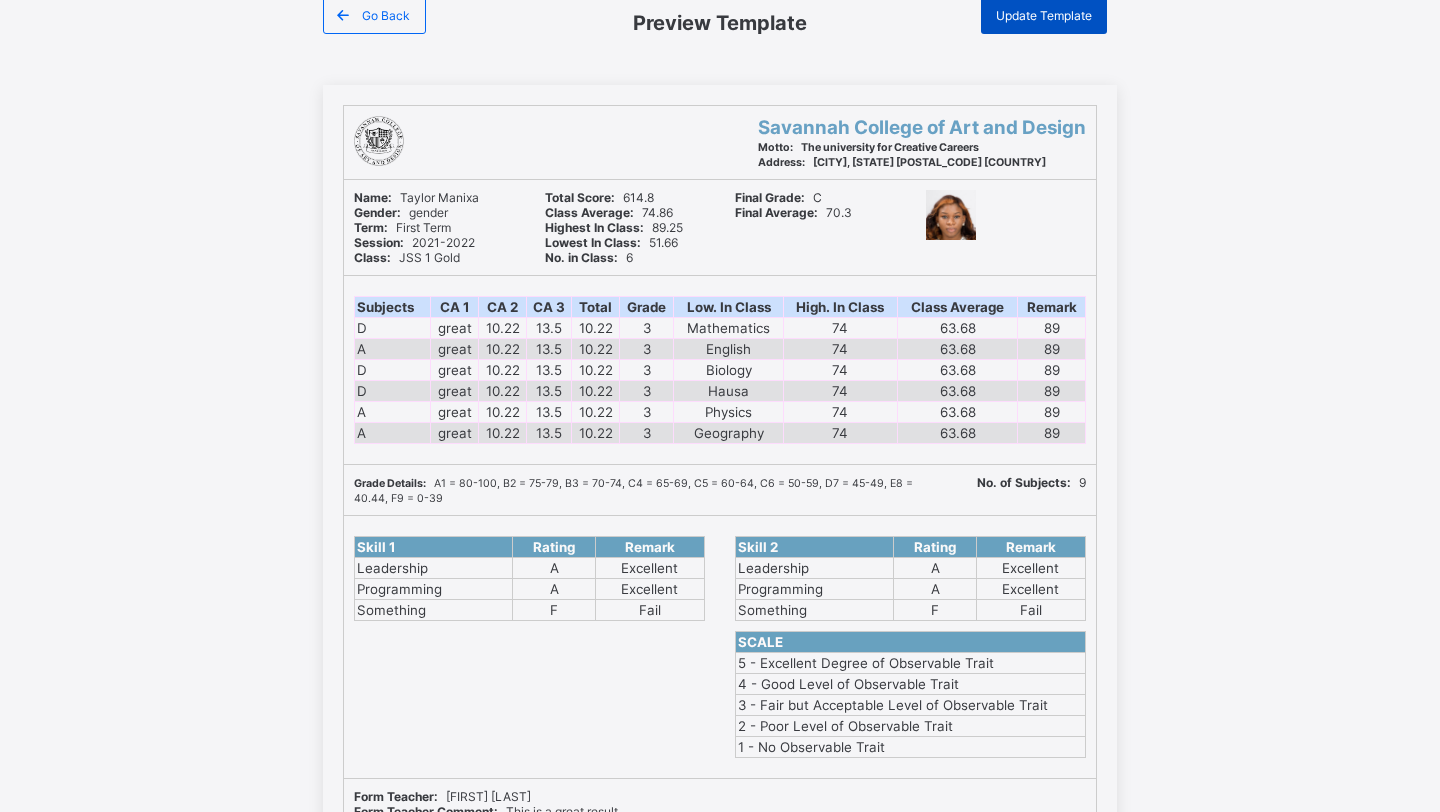 click on "Update Template" at bounding box center (1044, 15) 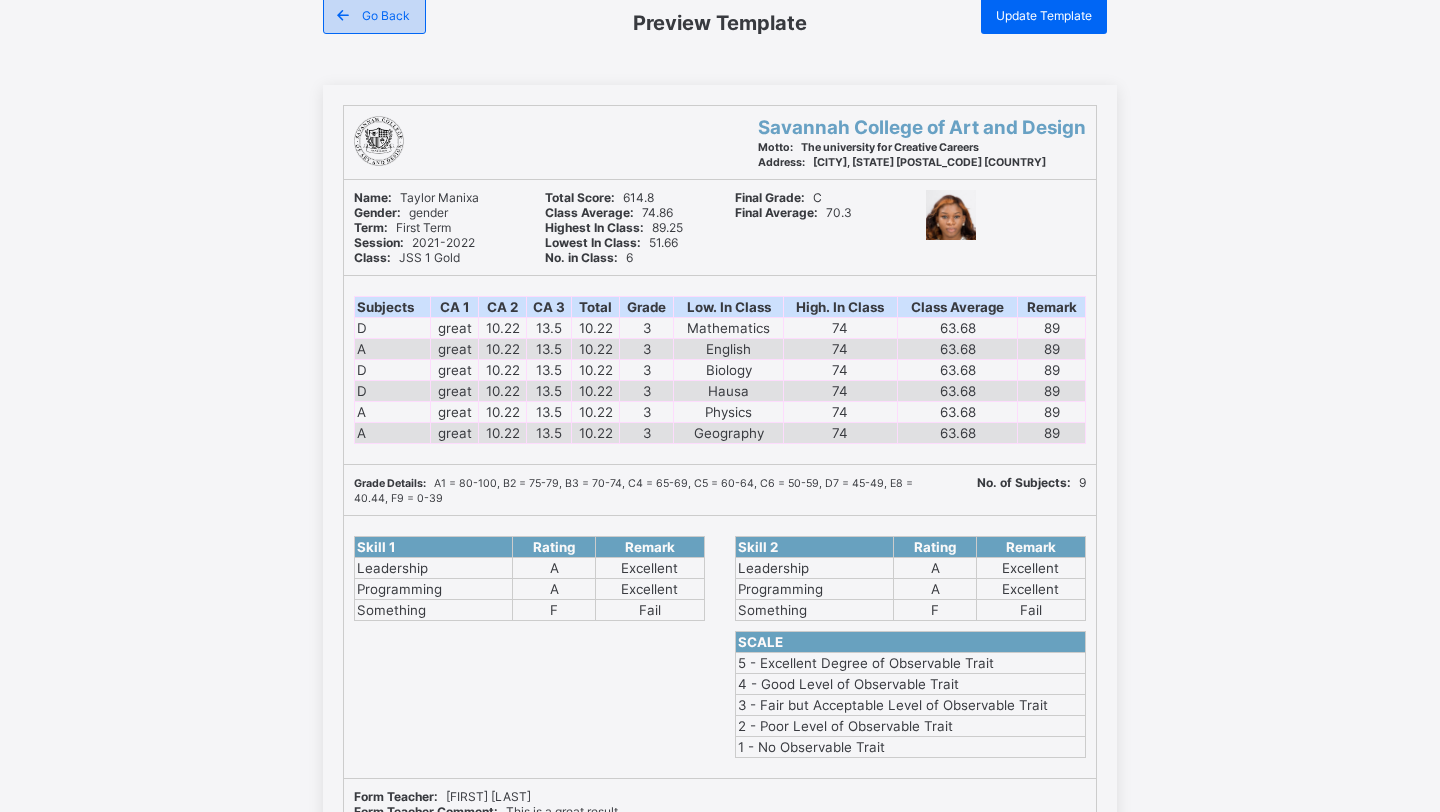 click on "Go Back" at bounding box center [386, 15] 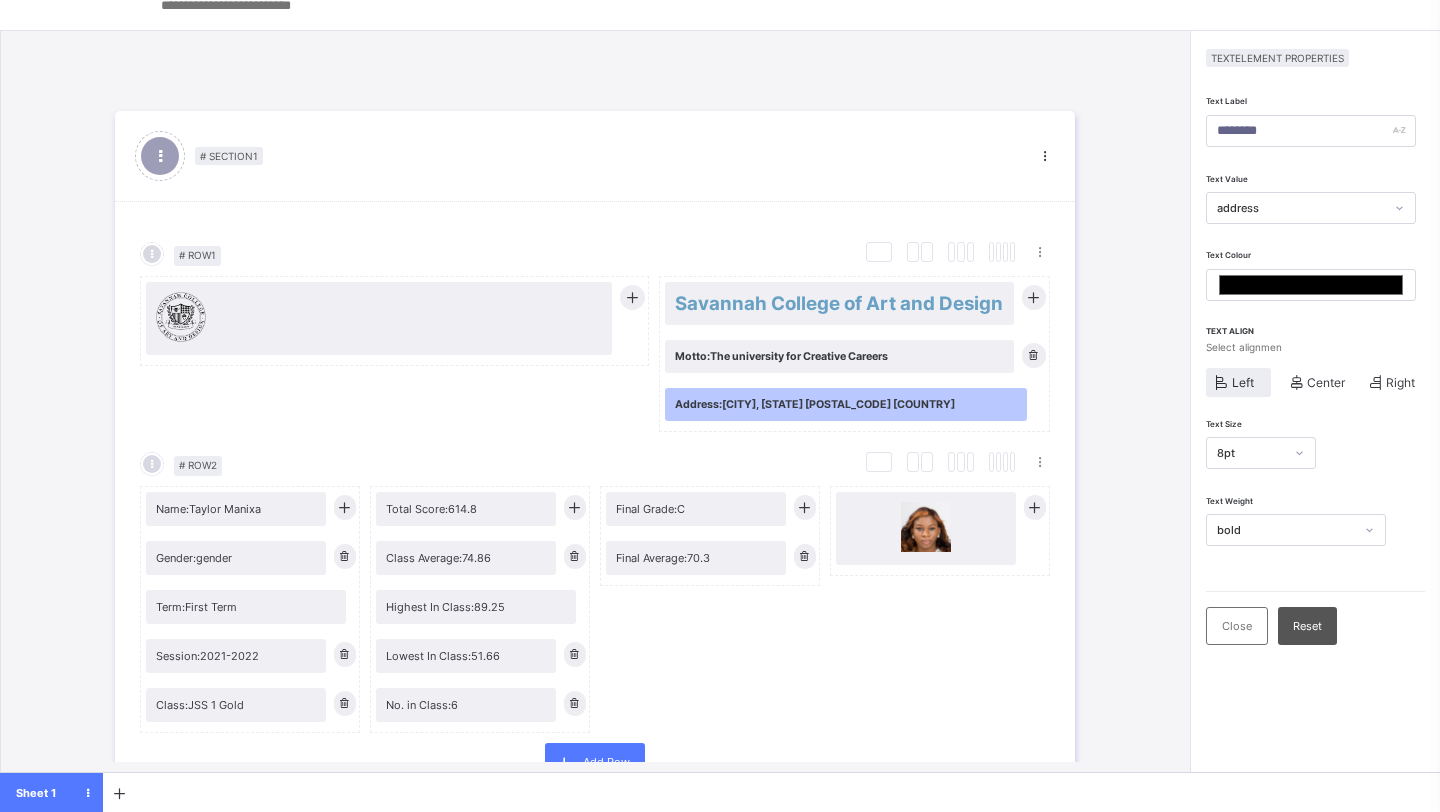 scroll, scrollTop: 4, scrollLeft: 0, axis: vertical 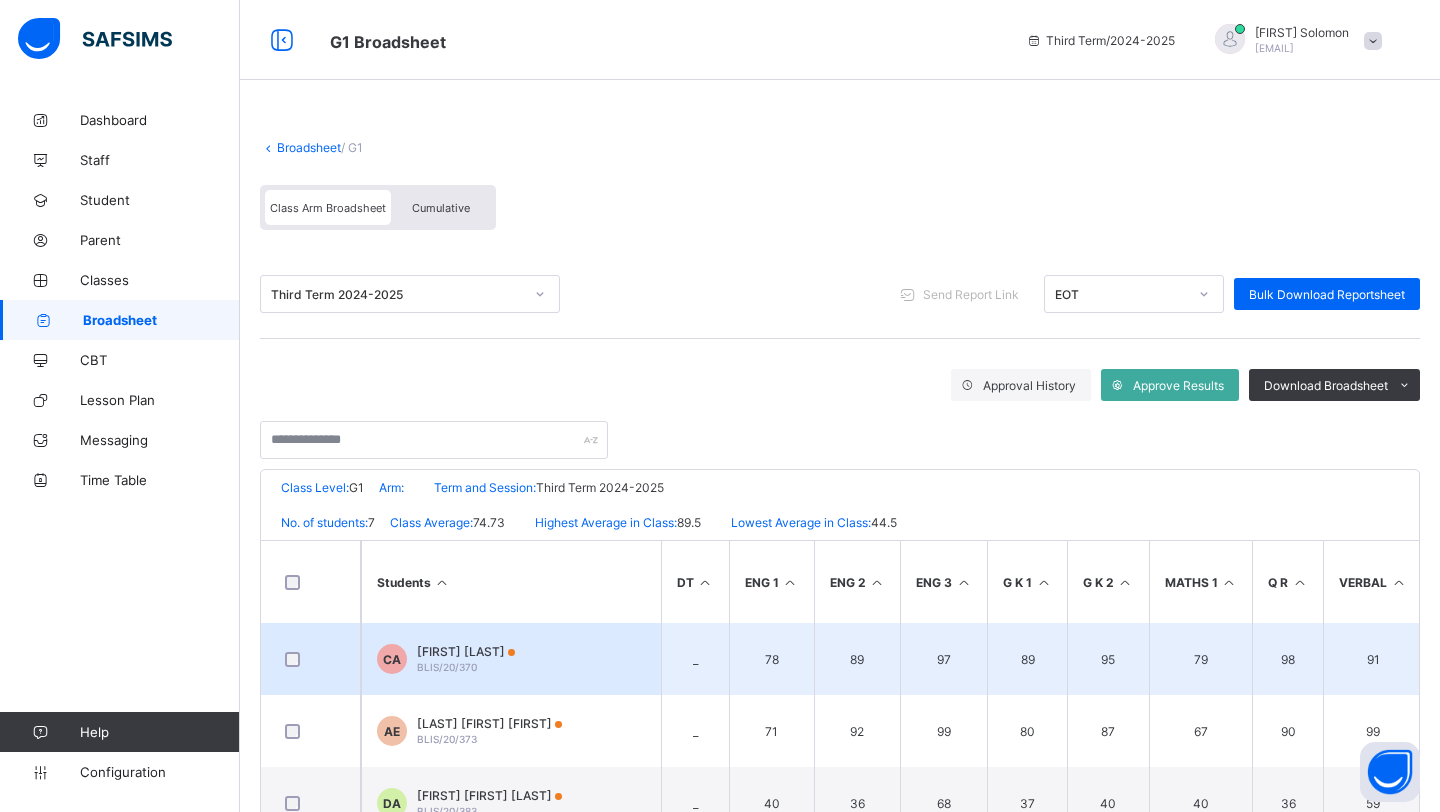 click on "CA [FIRST]-[LAST] [STUDENT_ID]" at bounding box center (511, 659) 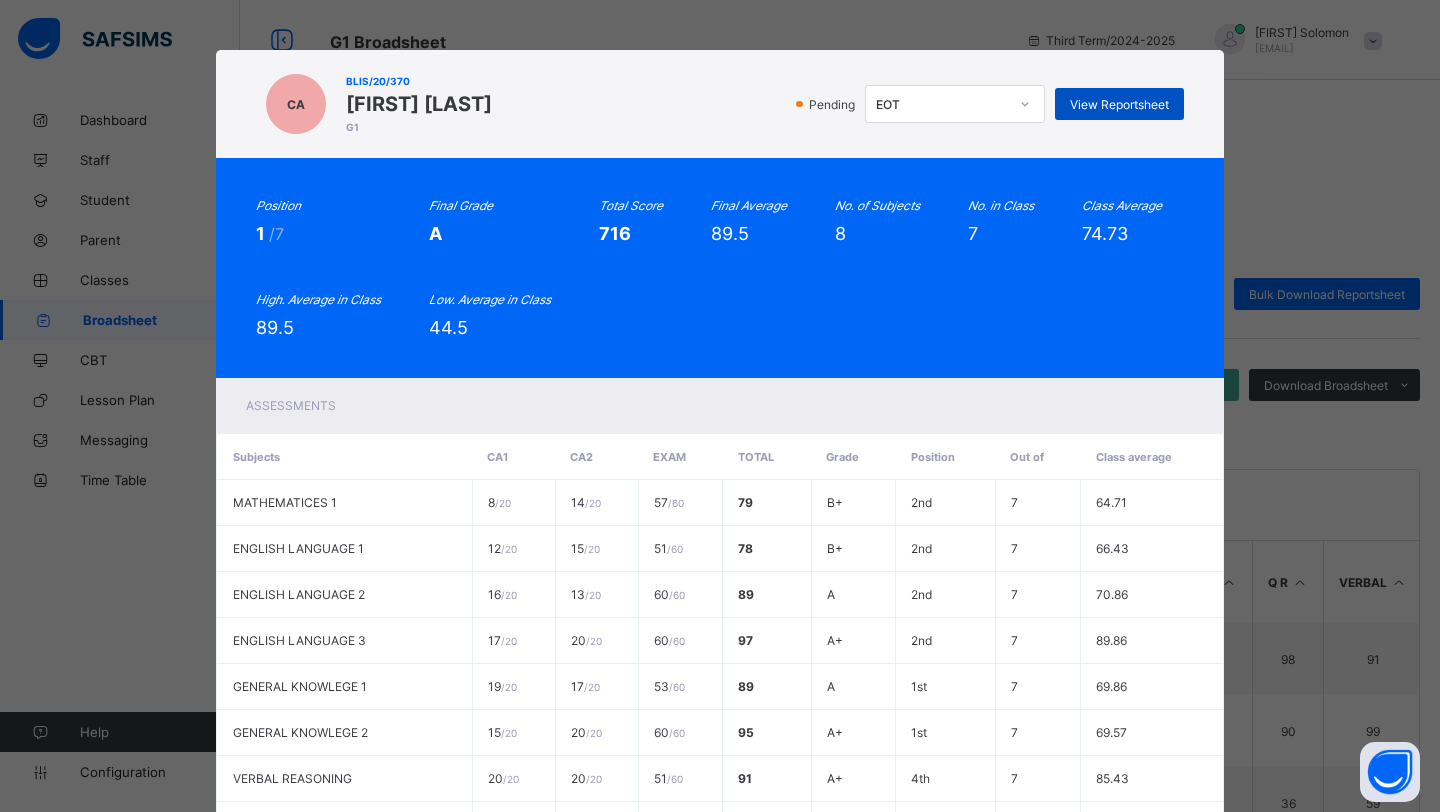 click on "View Reportsheet" at bounding box center (1119, 104) 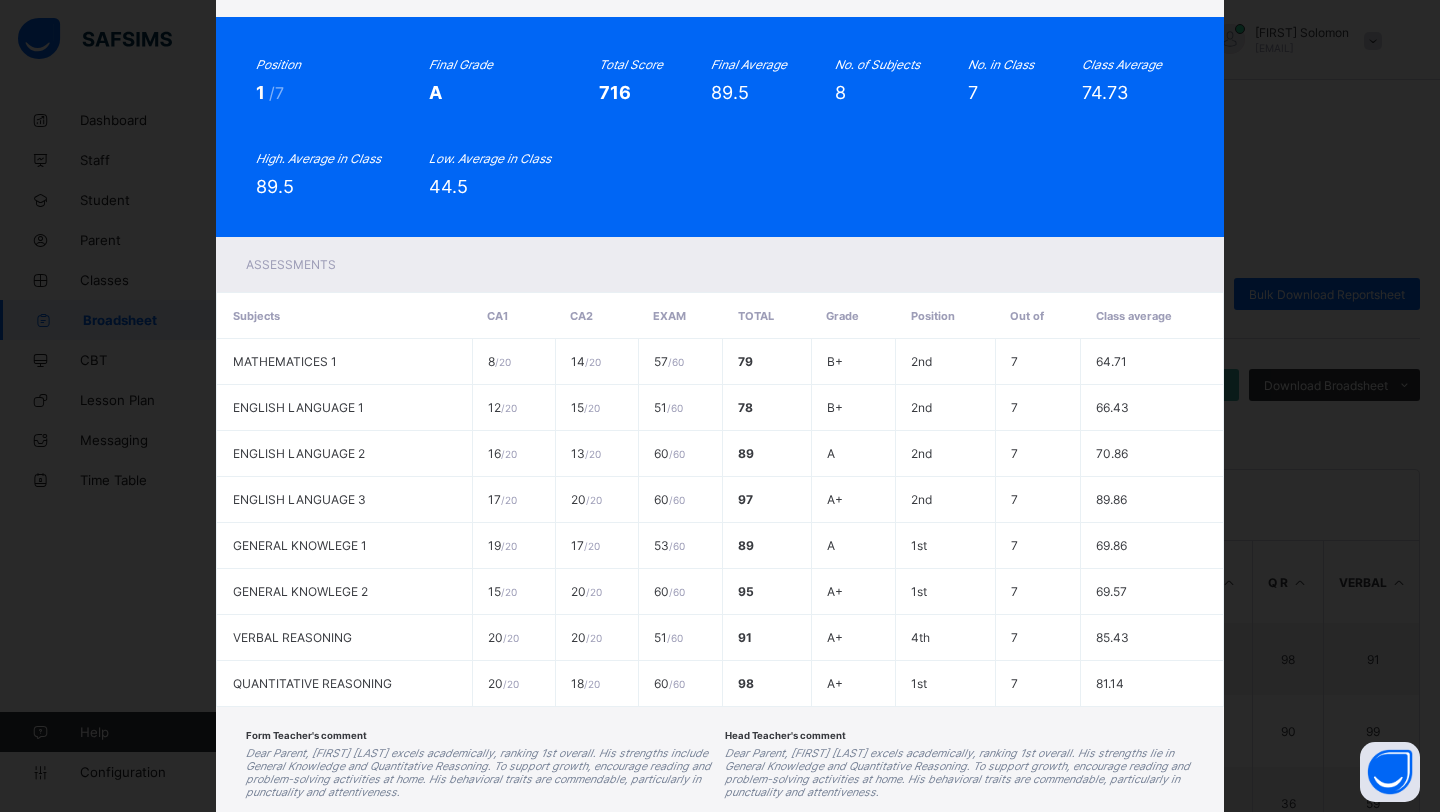 scroll, scrollTop: 266, scrollLeft: 0, axis: vertical 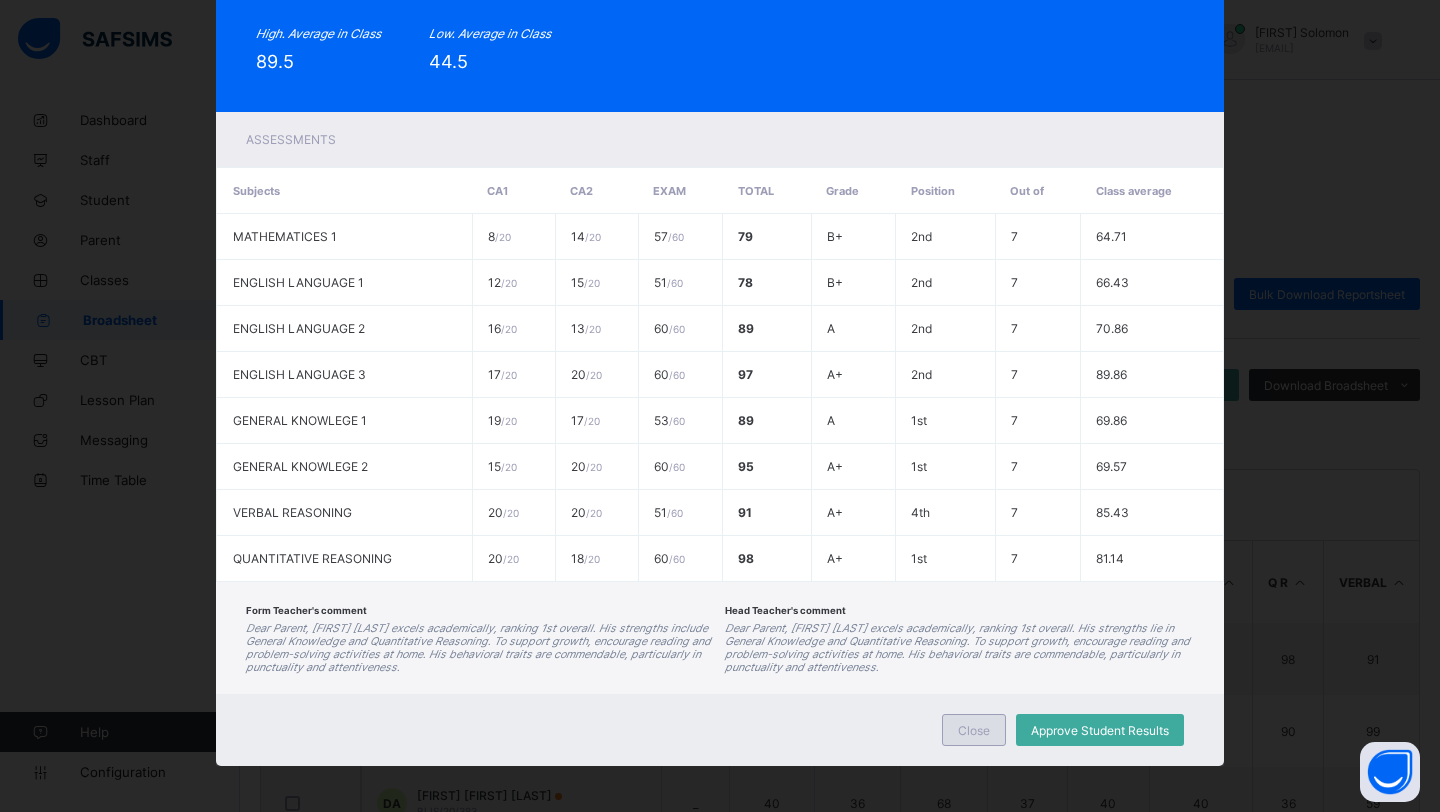click on "Close" at bounding box center [974, 730] 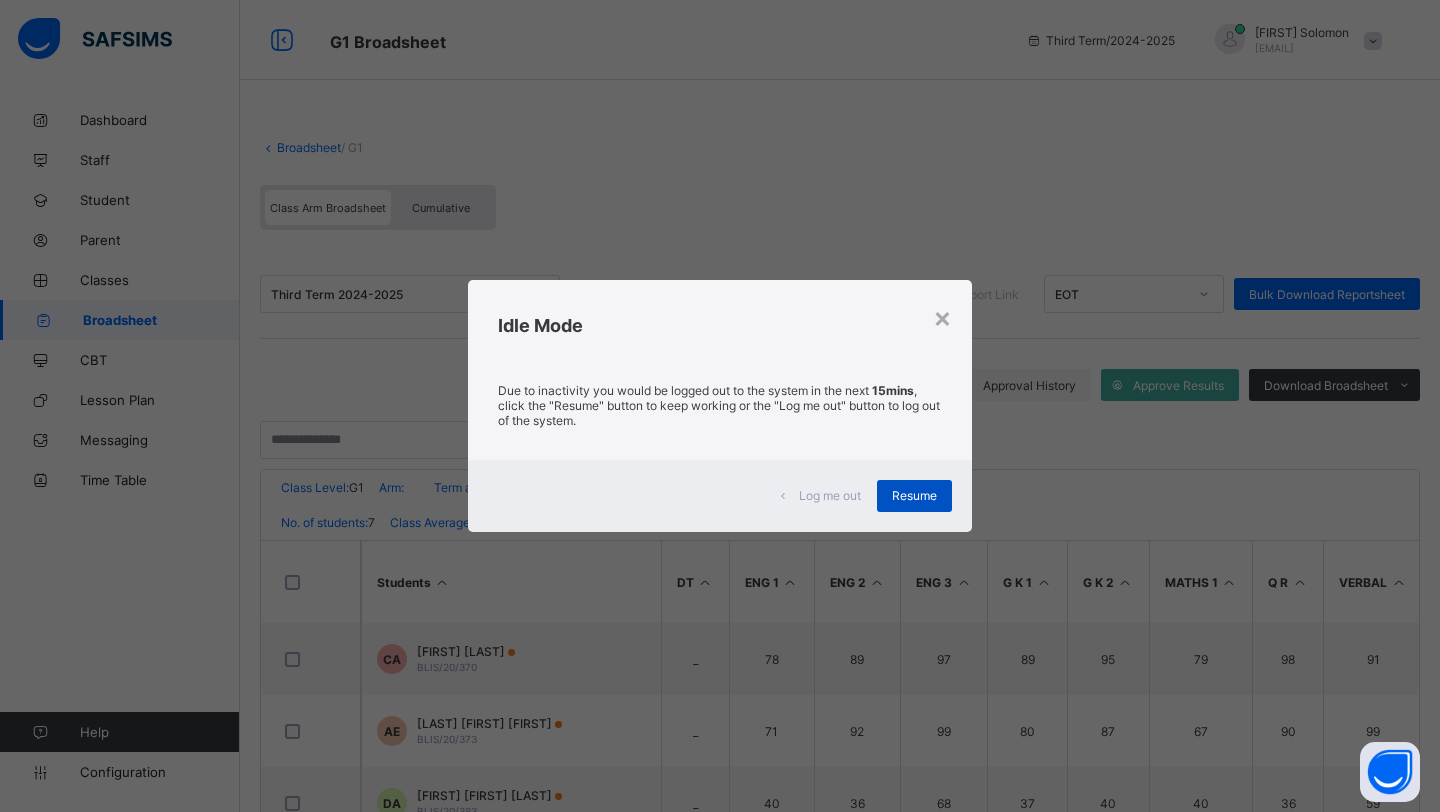 click on "Resume" at bounding box center (914, 495) 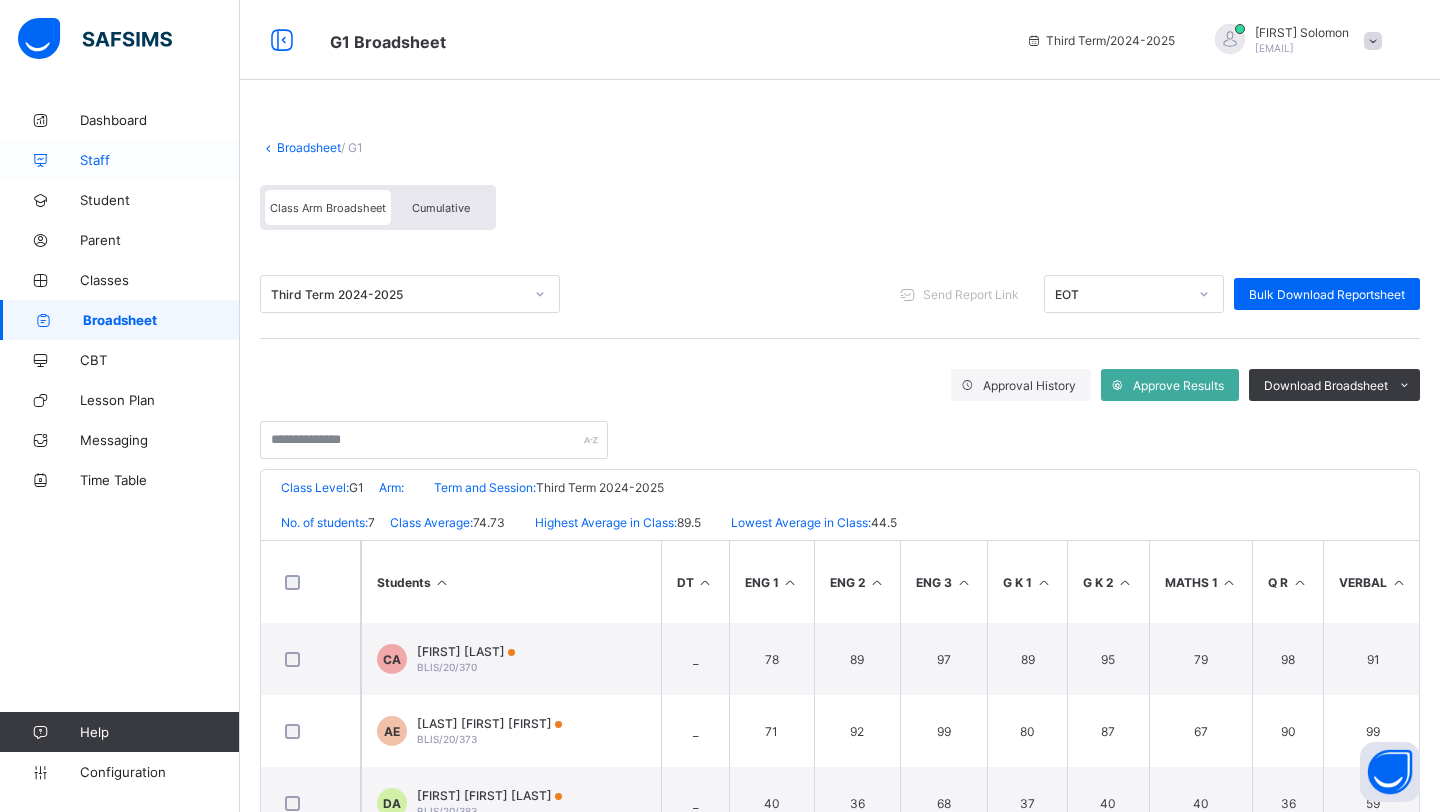 click on "Staff" at bounding box center [160, 160] 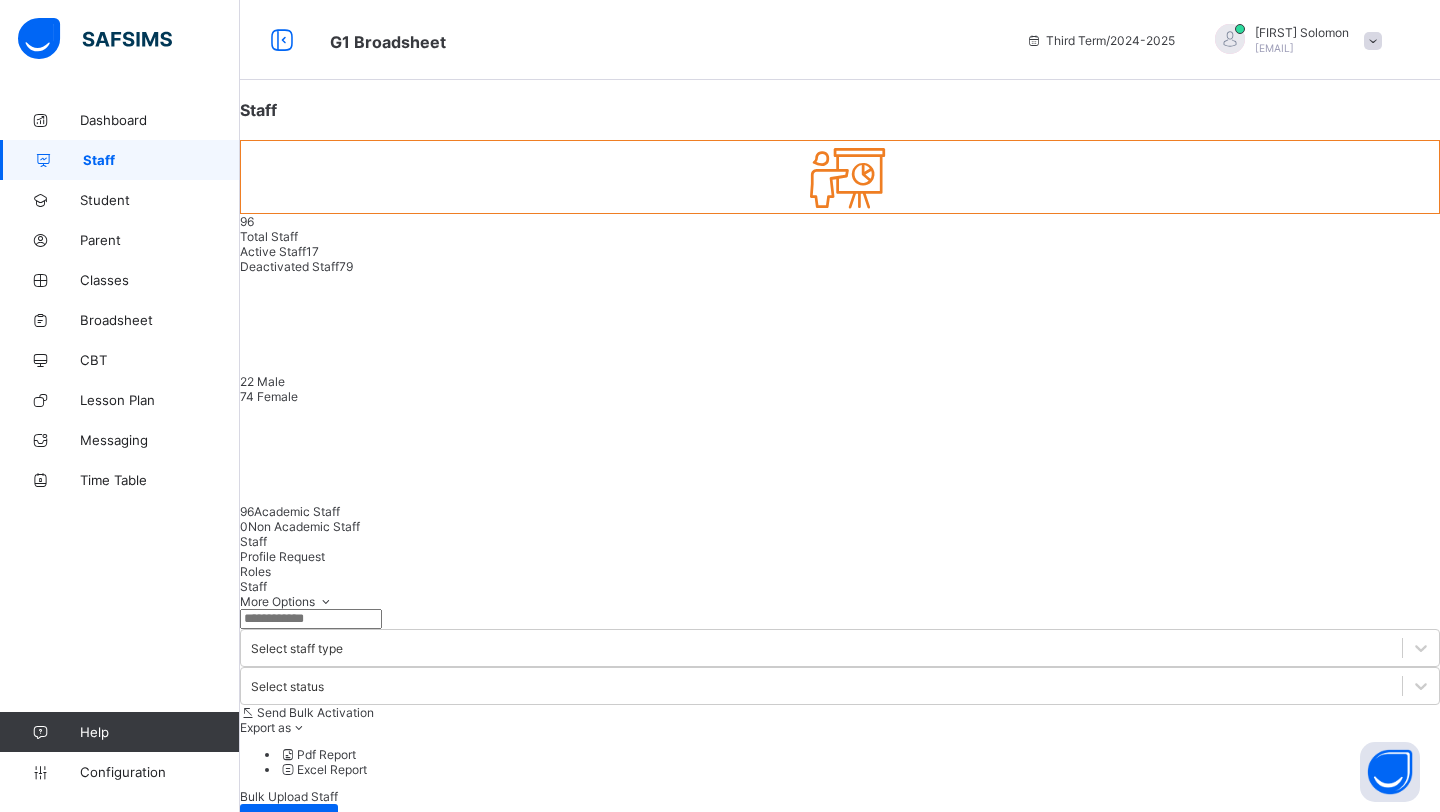 click on "Roles" at bounding box center [255, 571] 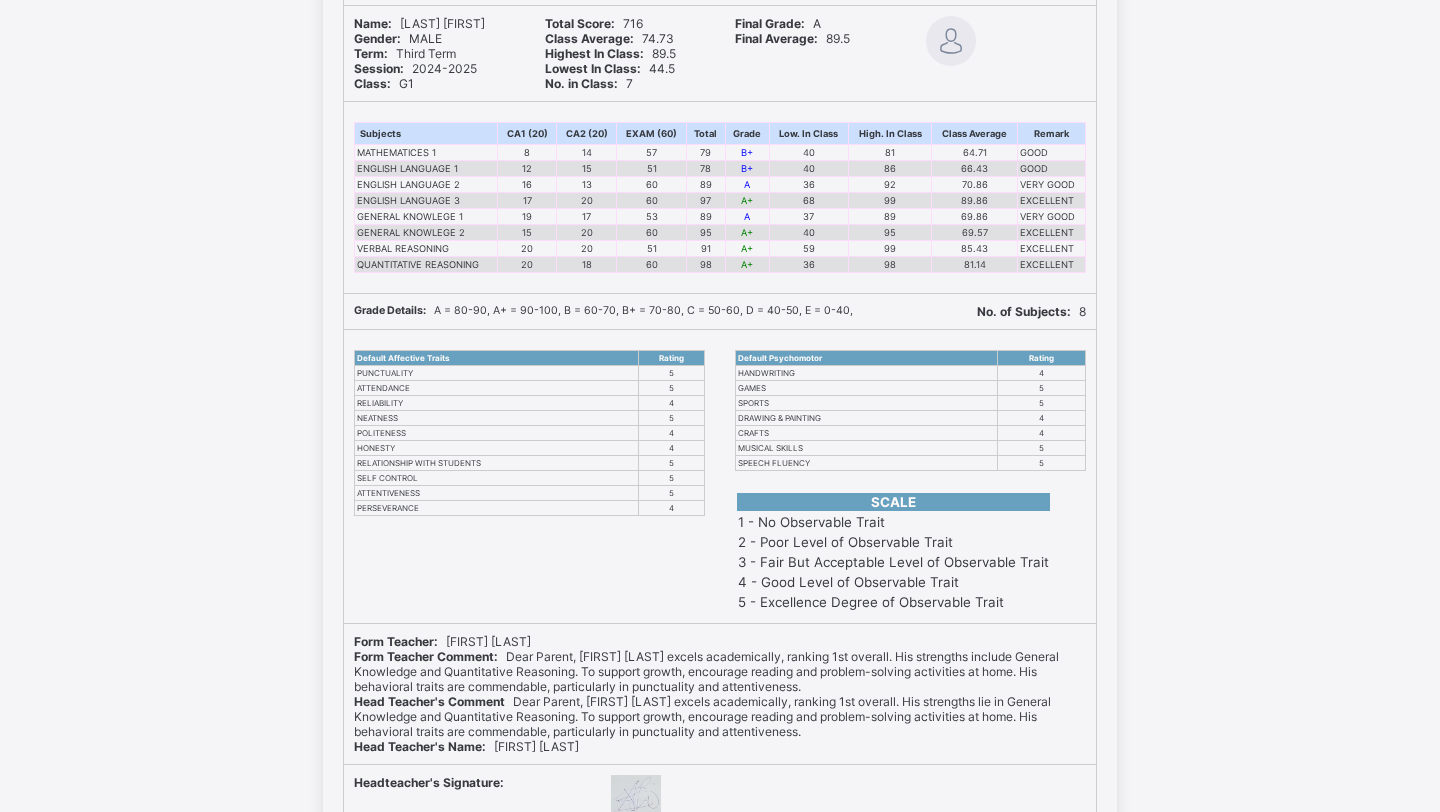 scroll, scrollTop: 0, scrollLeft: 0, axis: both 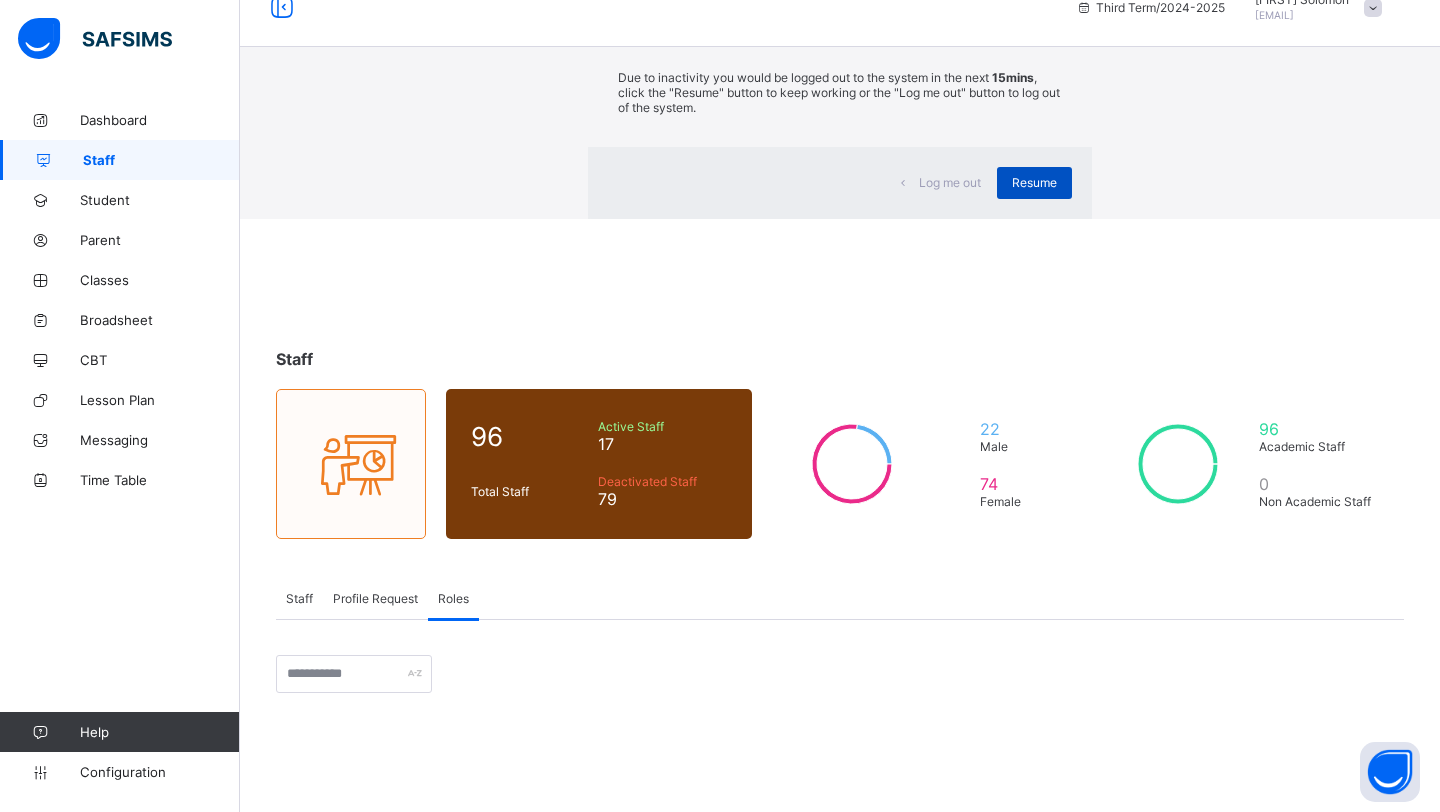 click on "Resume" at bounding box center (1034, 183) 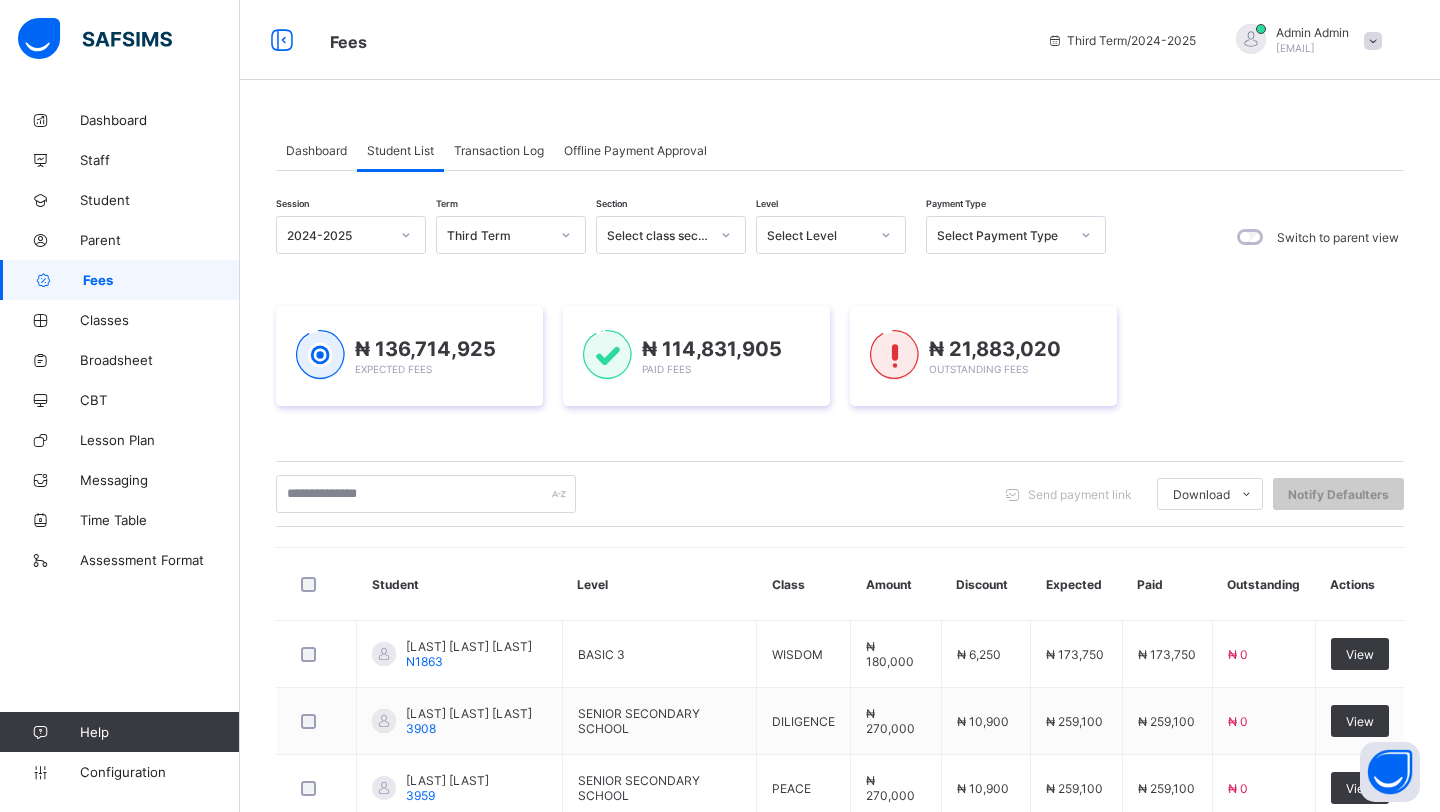 click on "Students Payment" at bounding box center [0, 0] 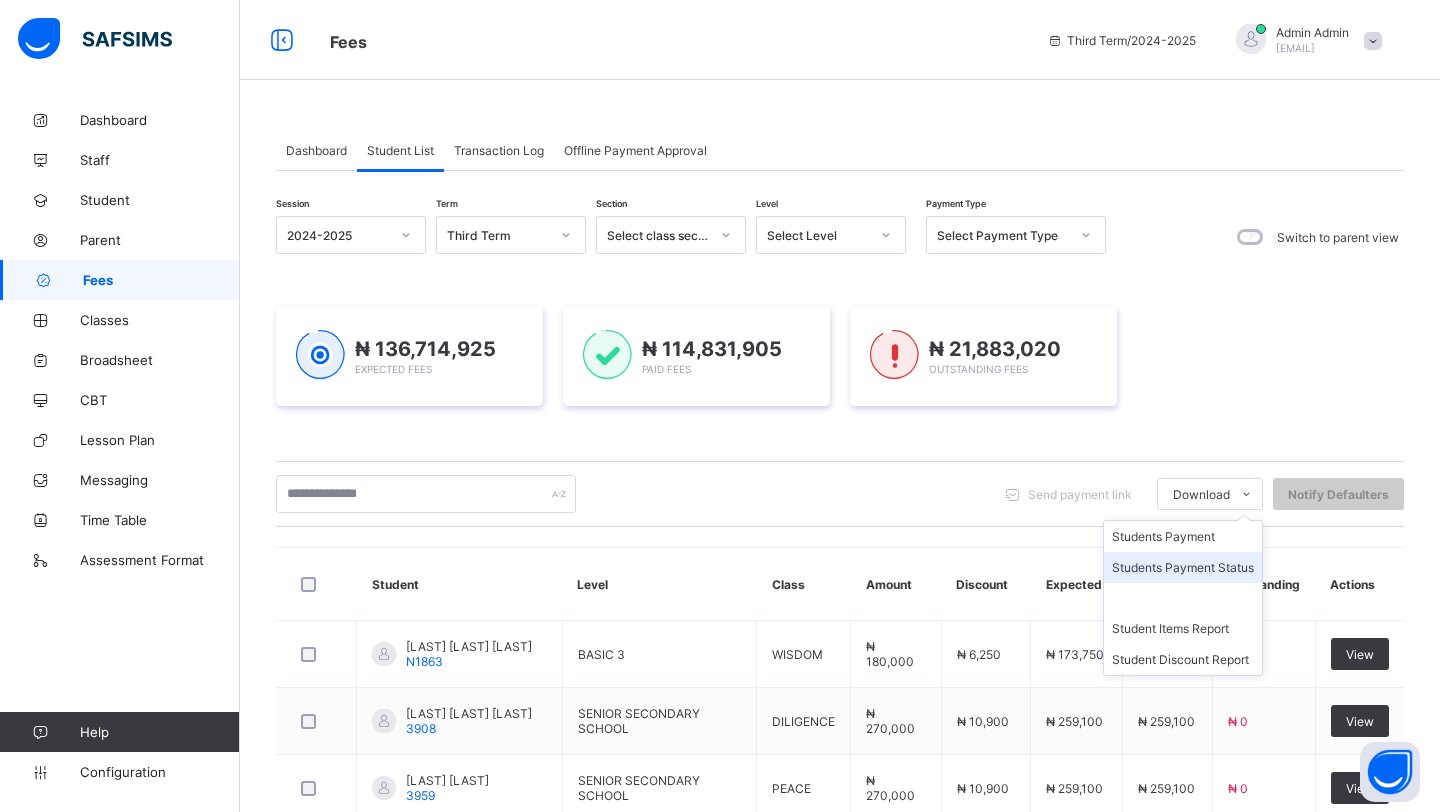 click on "Students Payment Status" at bounding box center [1183, 567] 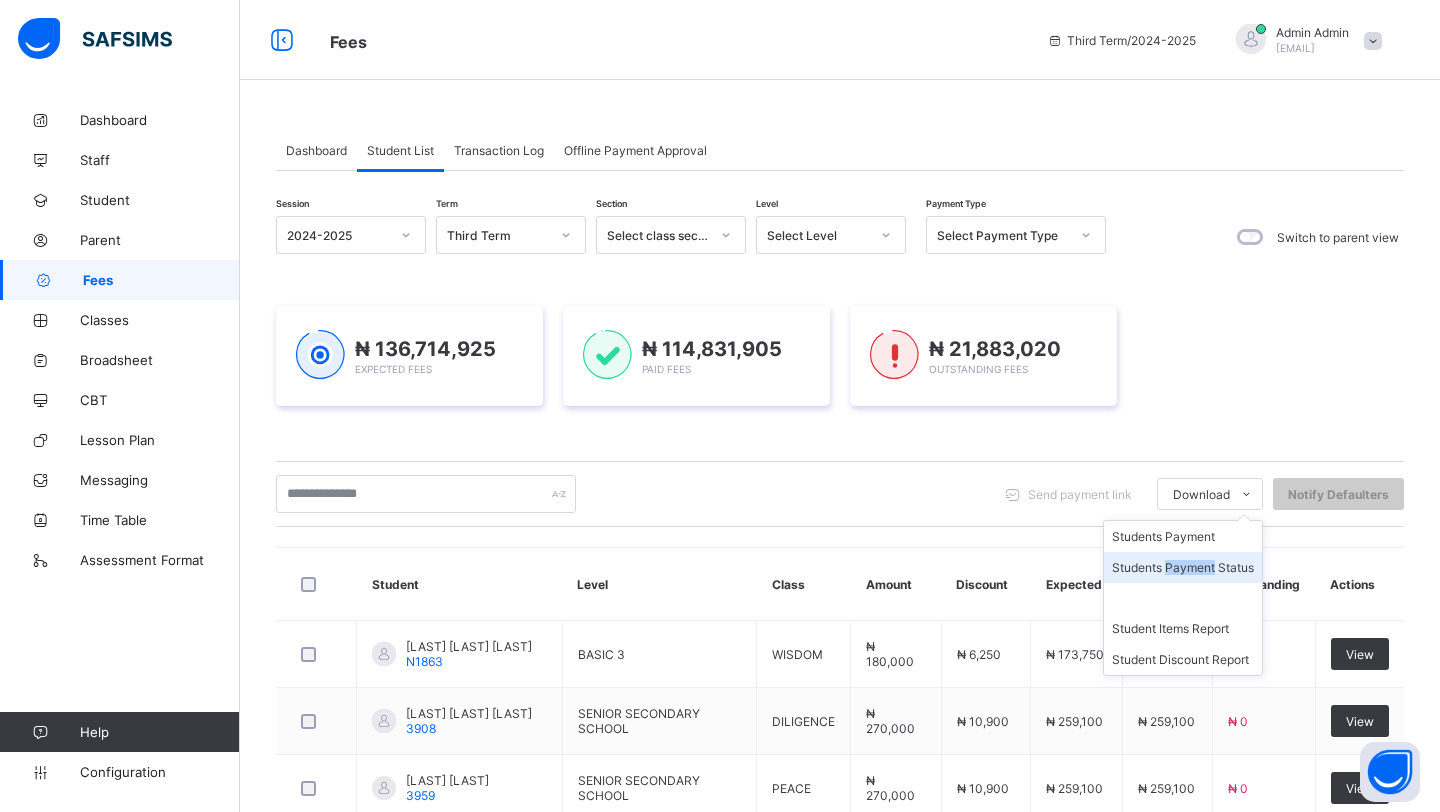 click on "Students Payment Status" at bounding box center [1183, 567] 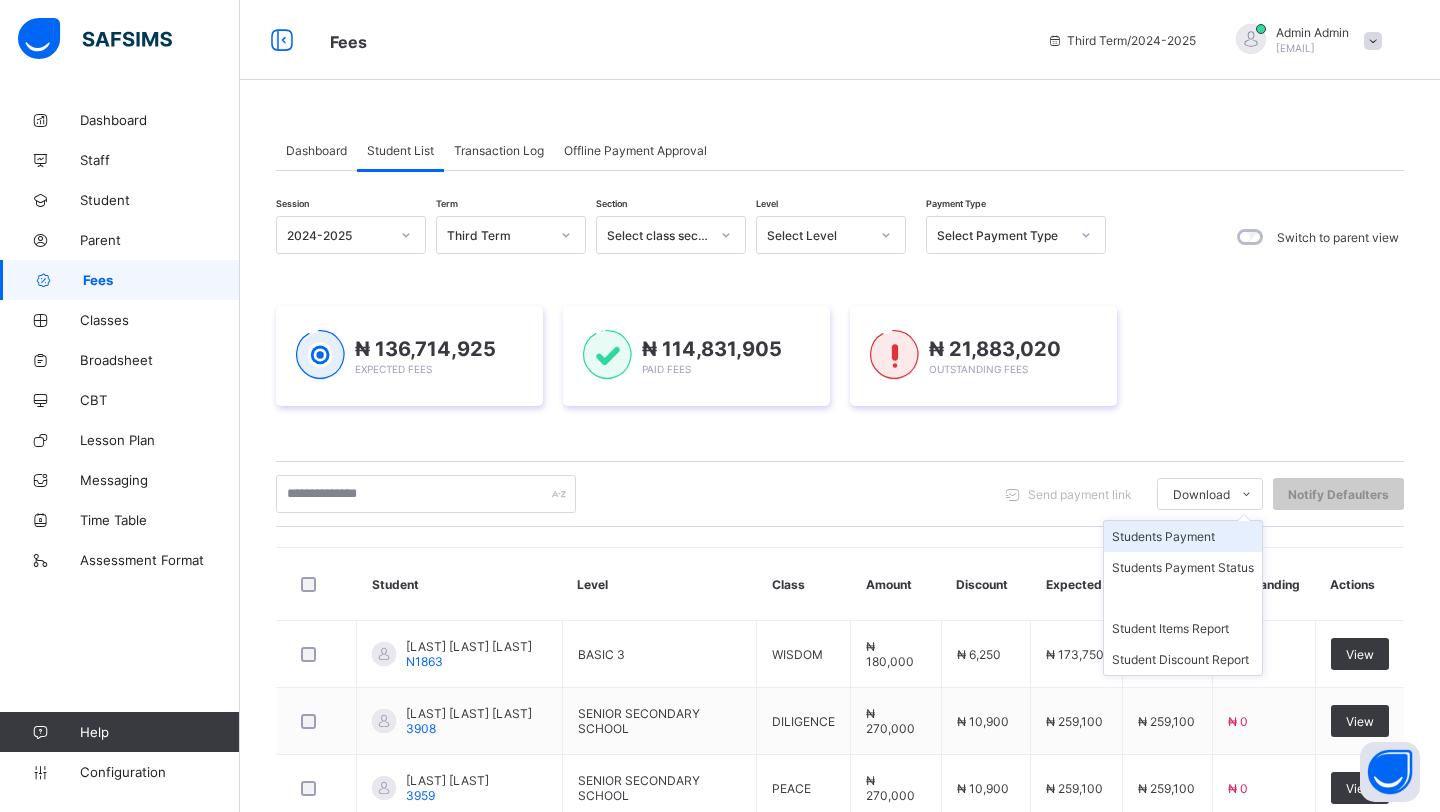 click on "Students Payment" at bounding box center [1183, 536] 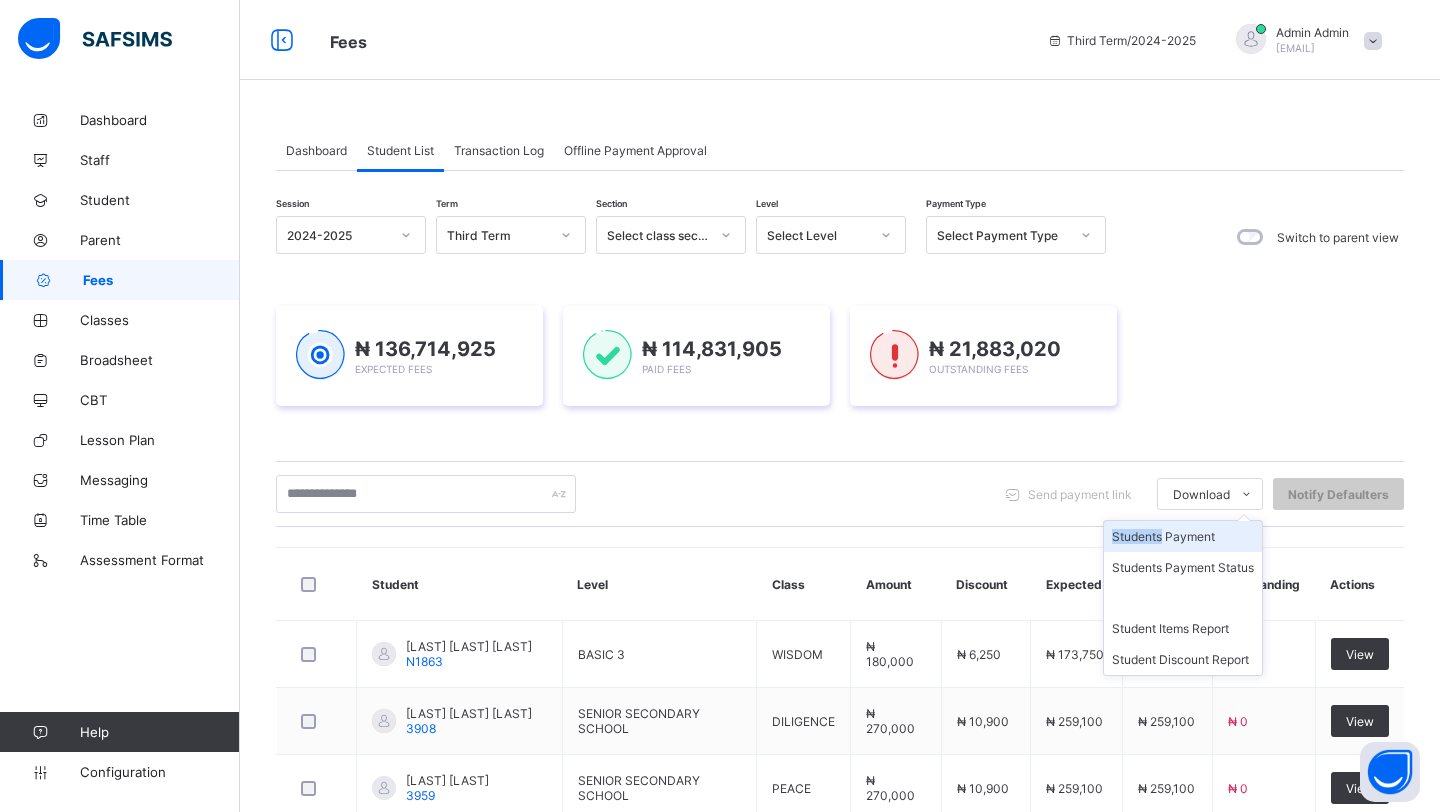click on "Students Payment" at bounding box center (1183, 536) 